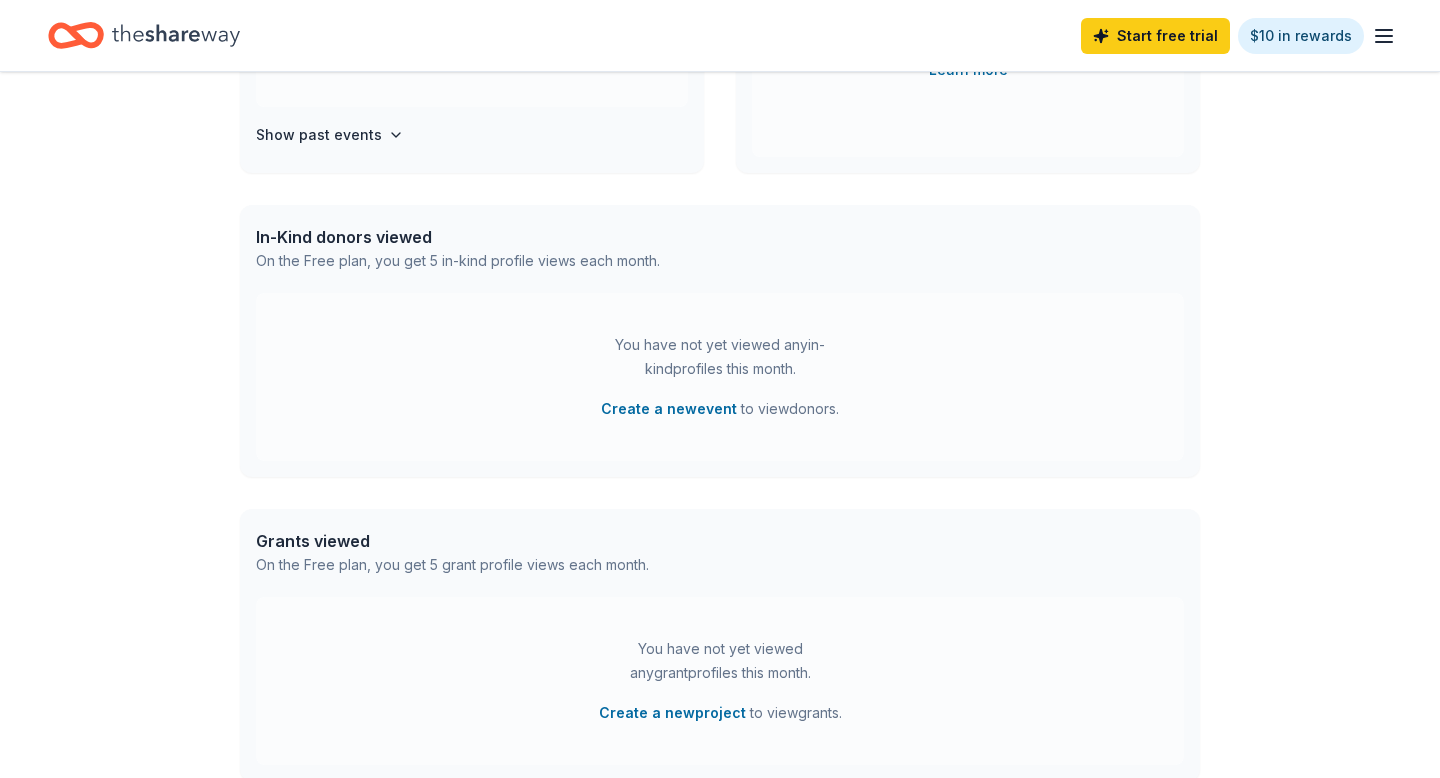 scroll, scrollTop: 606, scrollLeft: 0, axis: vertical 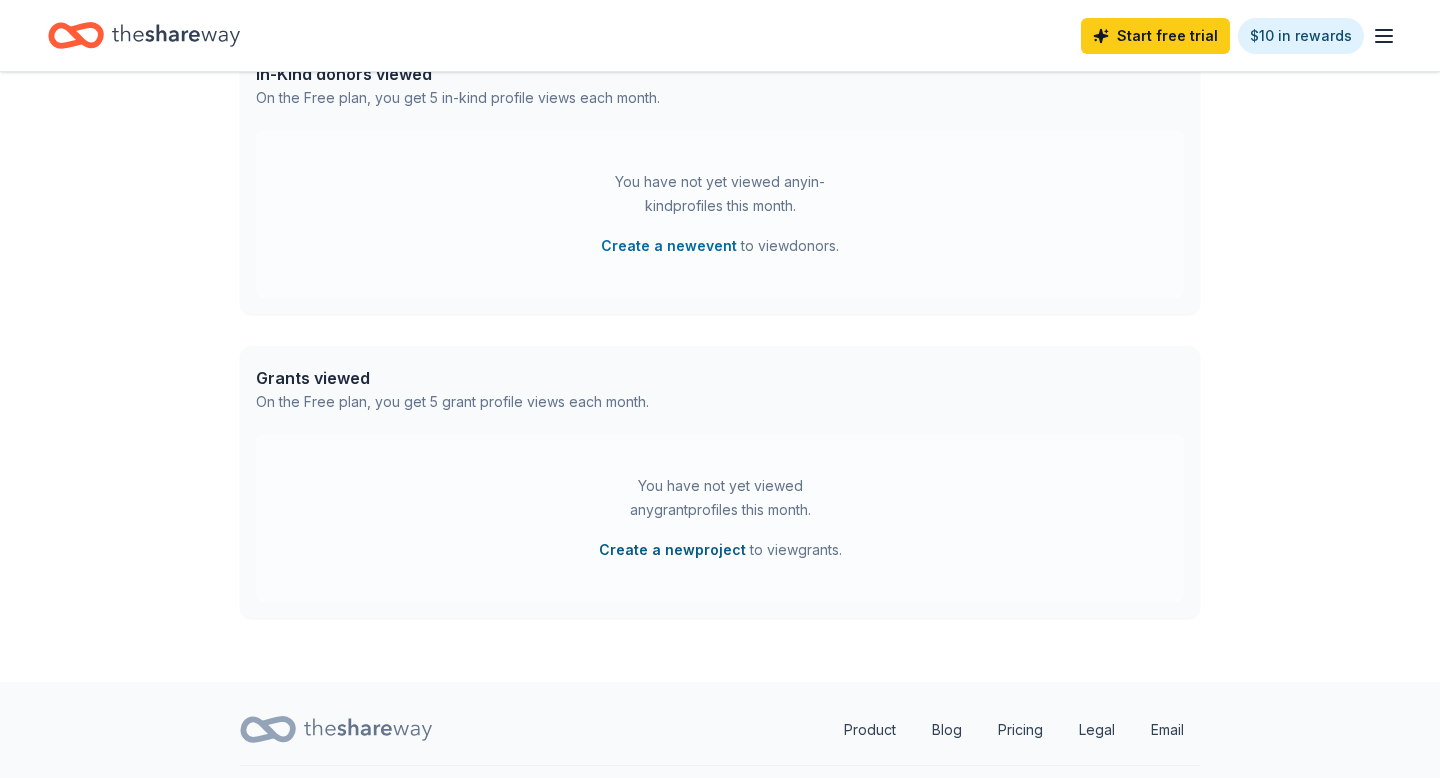 click on "Create a new  project" at bounding box center [672, 550] 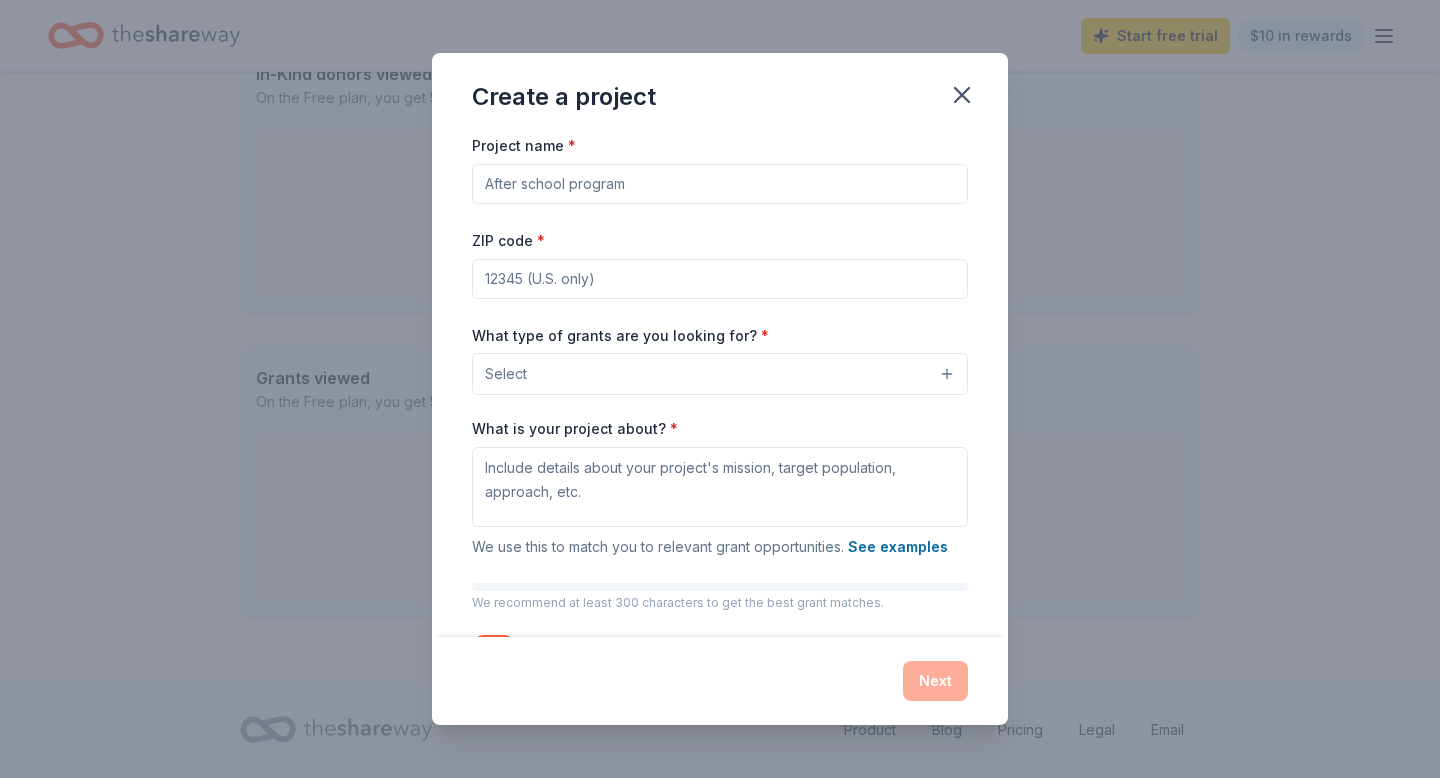 click on "Project name *" at bounding box center [720, 184] 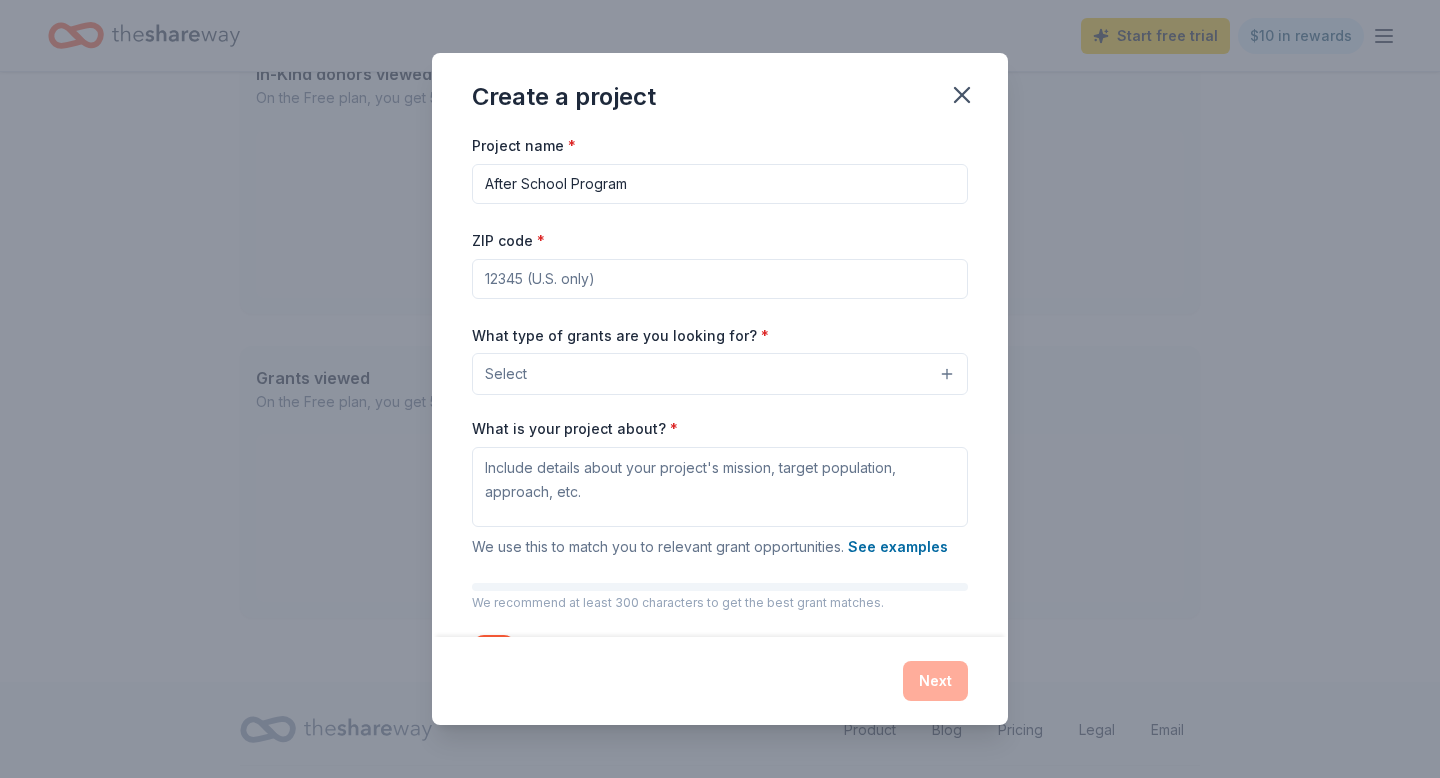 type on "After School Program" 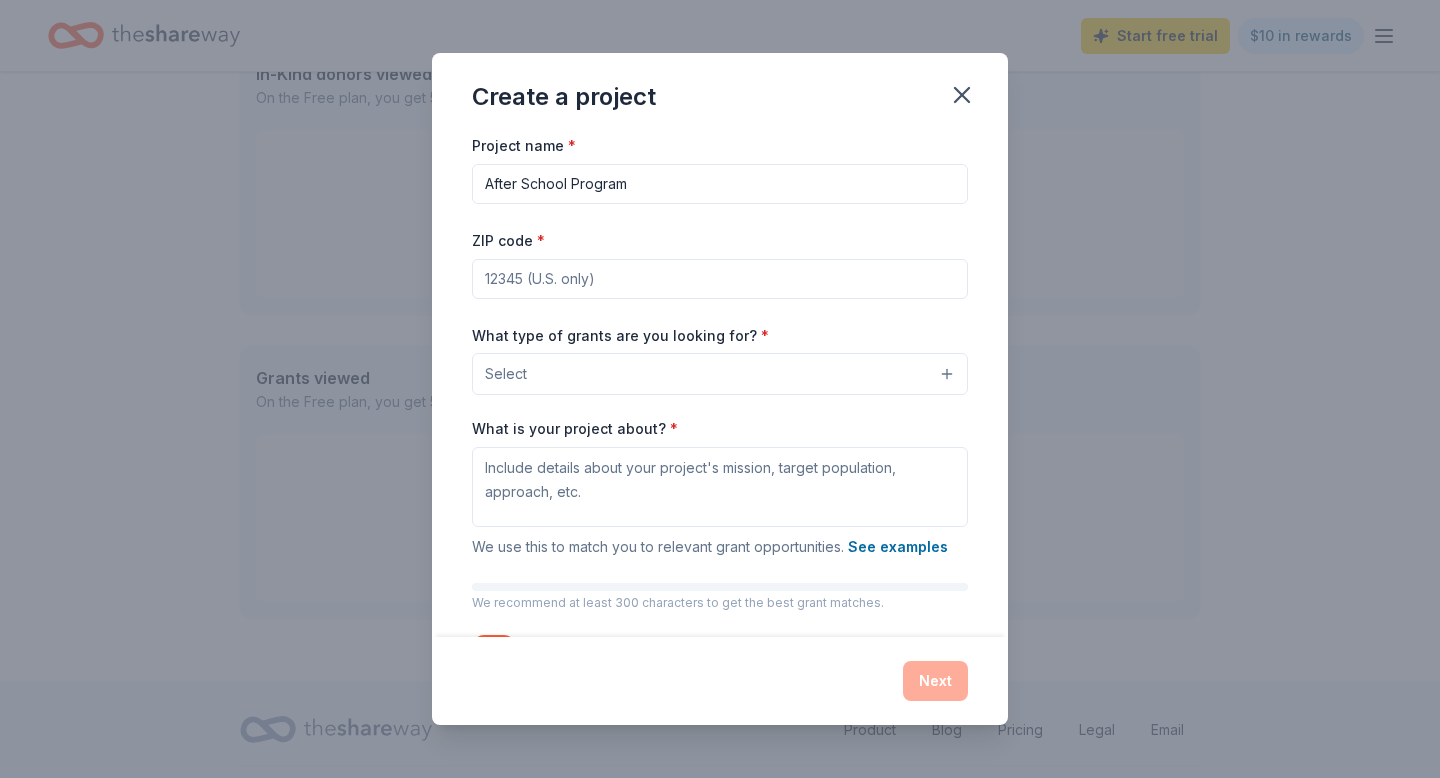 type on "07026" 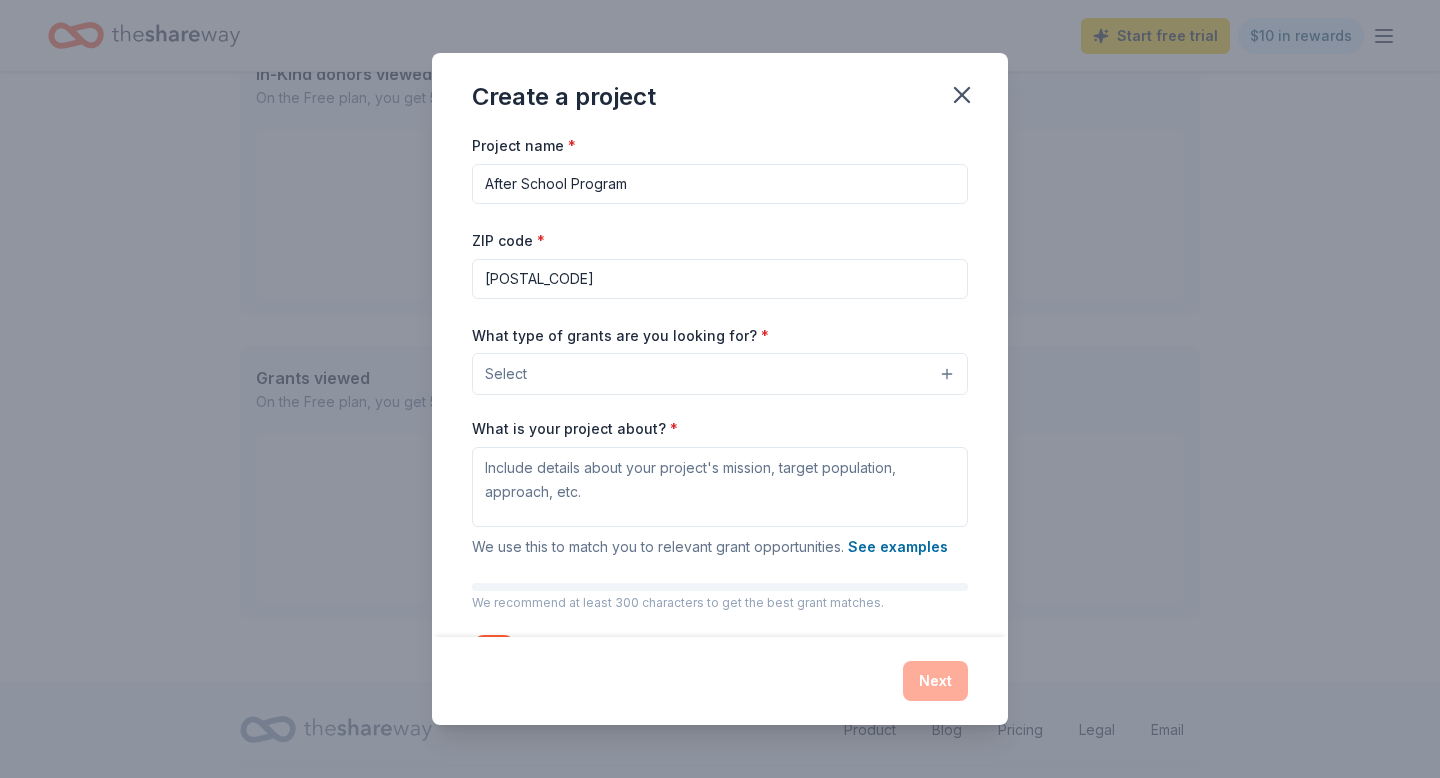 click on "Select" at bounding box center [720, 374] 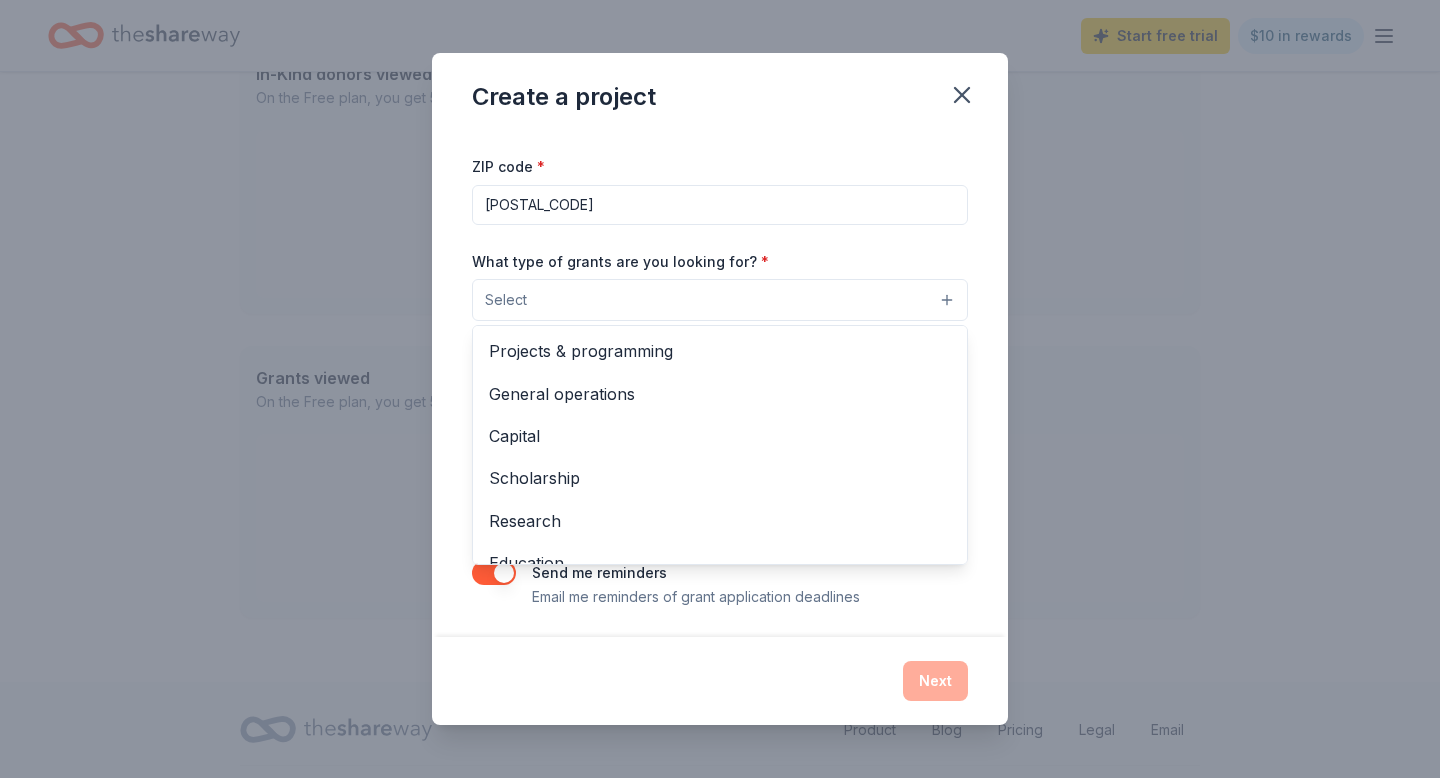 scroll, scrollTop: 78, scrollLeft: 0, axis: vertical 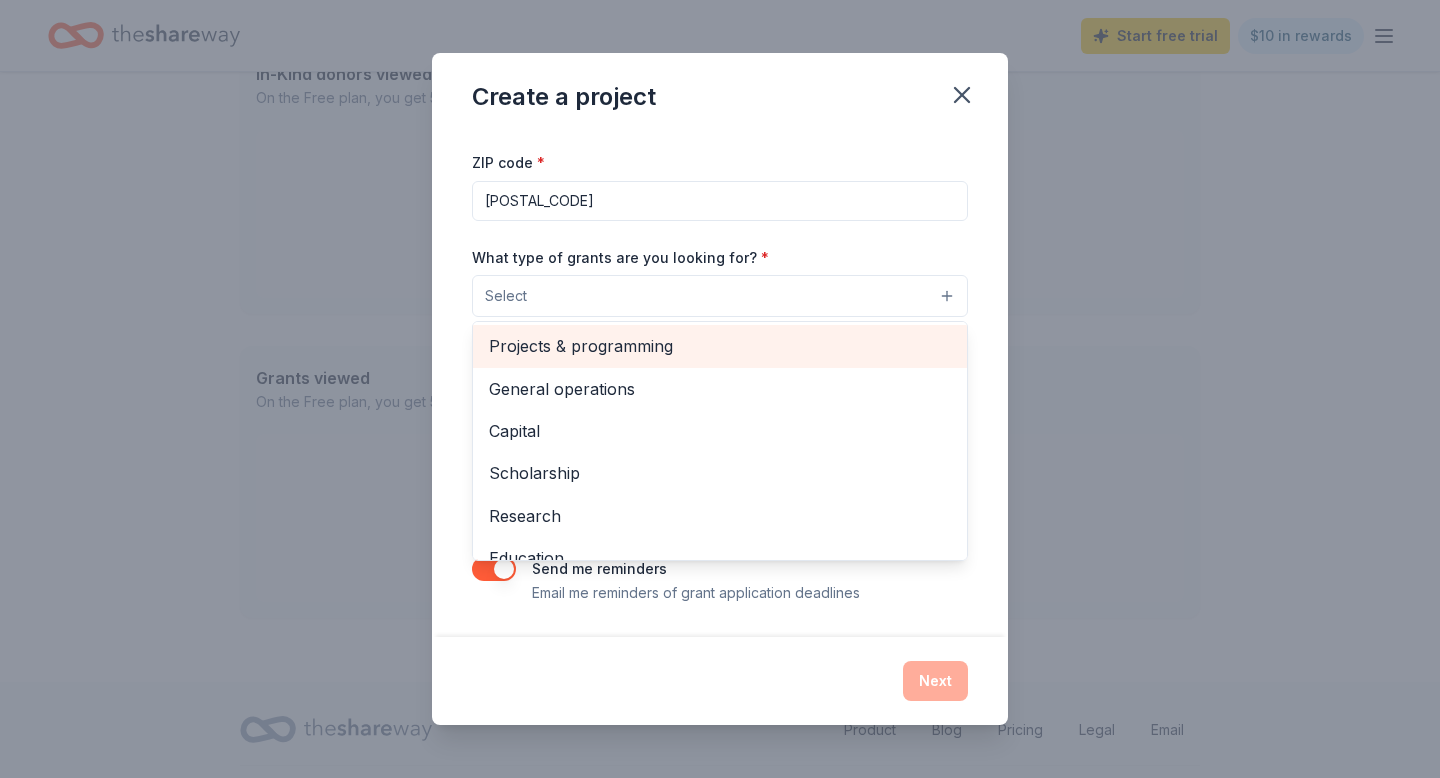 click on "Projects & programming" at bounding box center [720, 346] 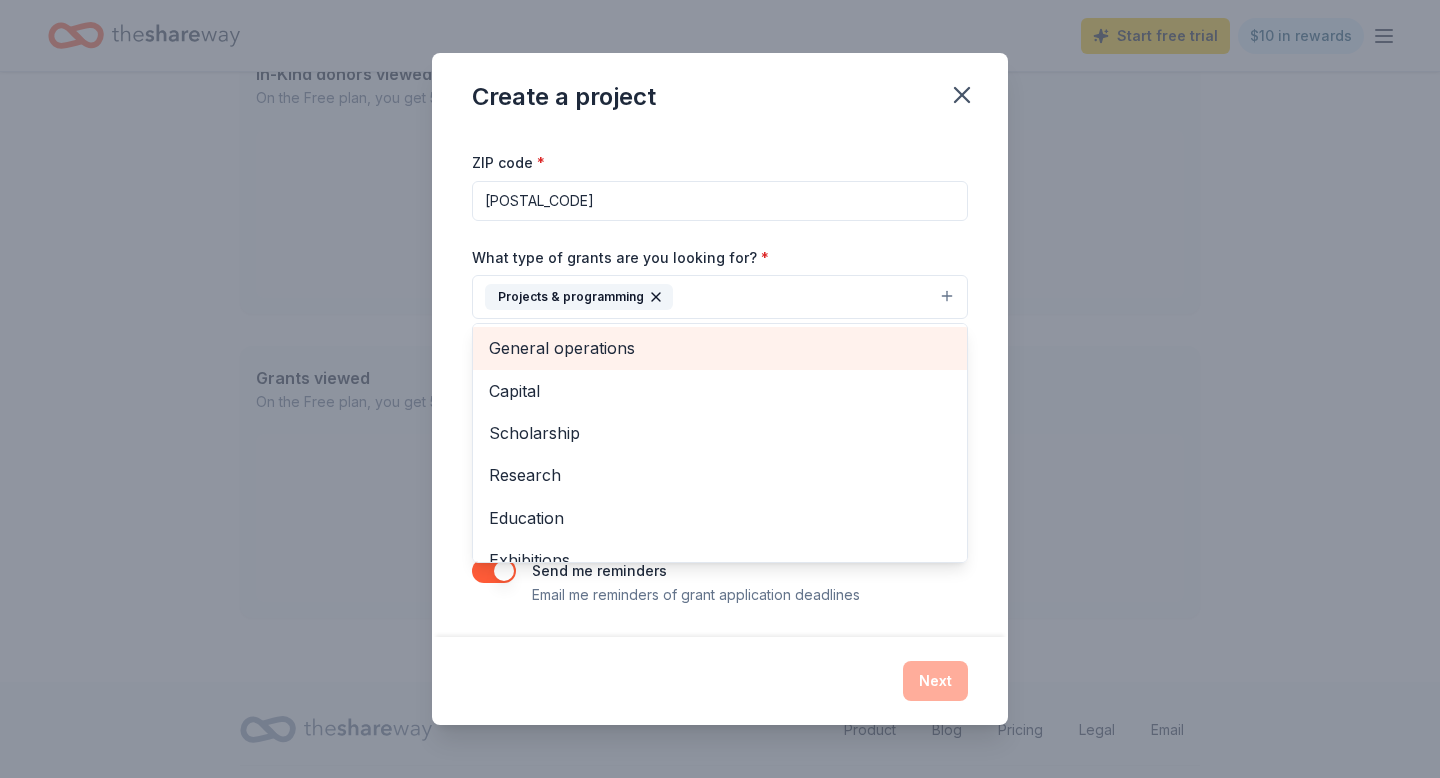 click on "General operations" at bounding box center [720, 348] 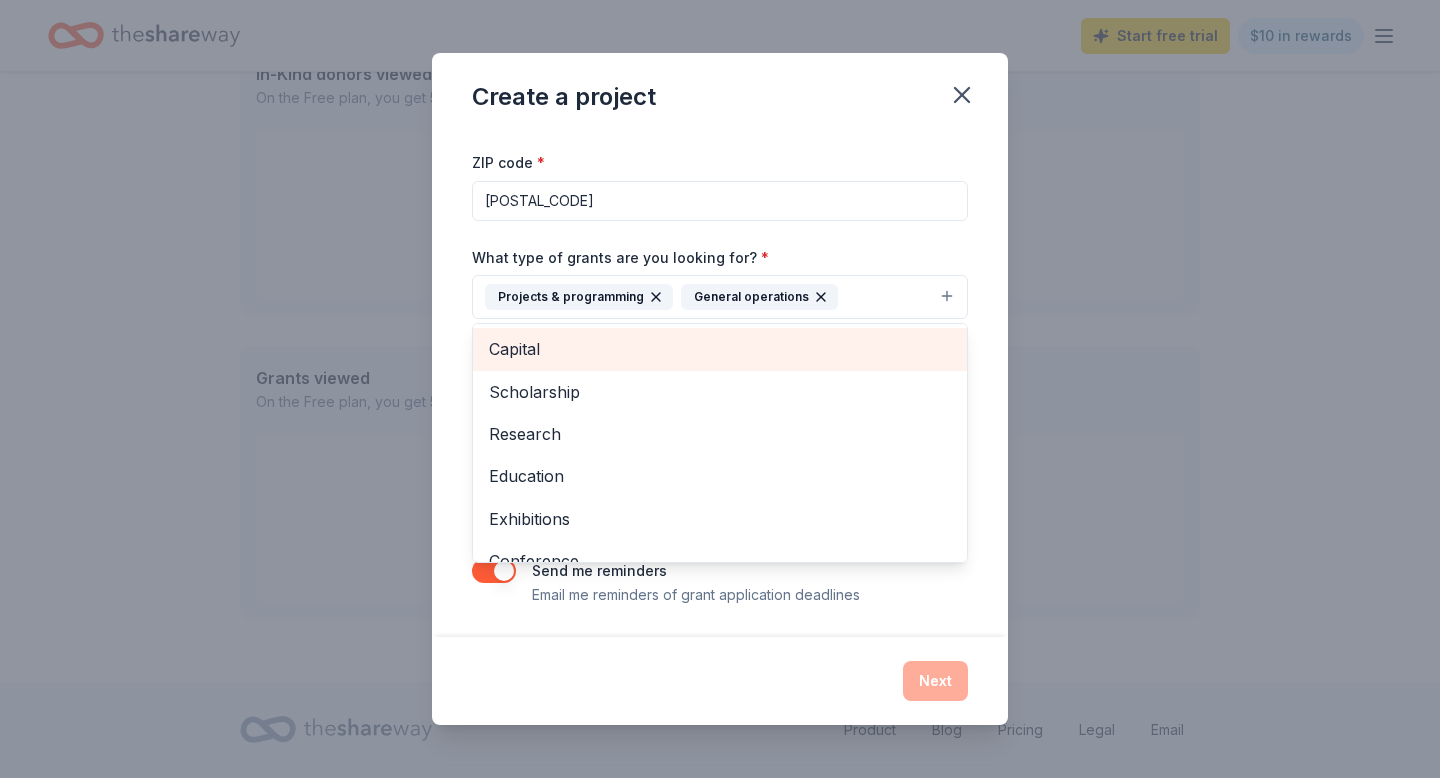 click on "Capital" at bounding box center [720, 349] 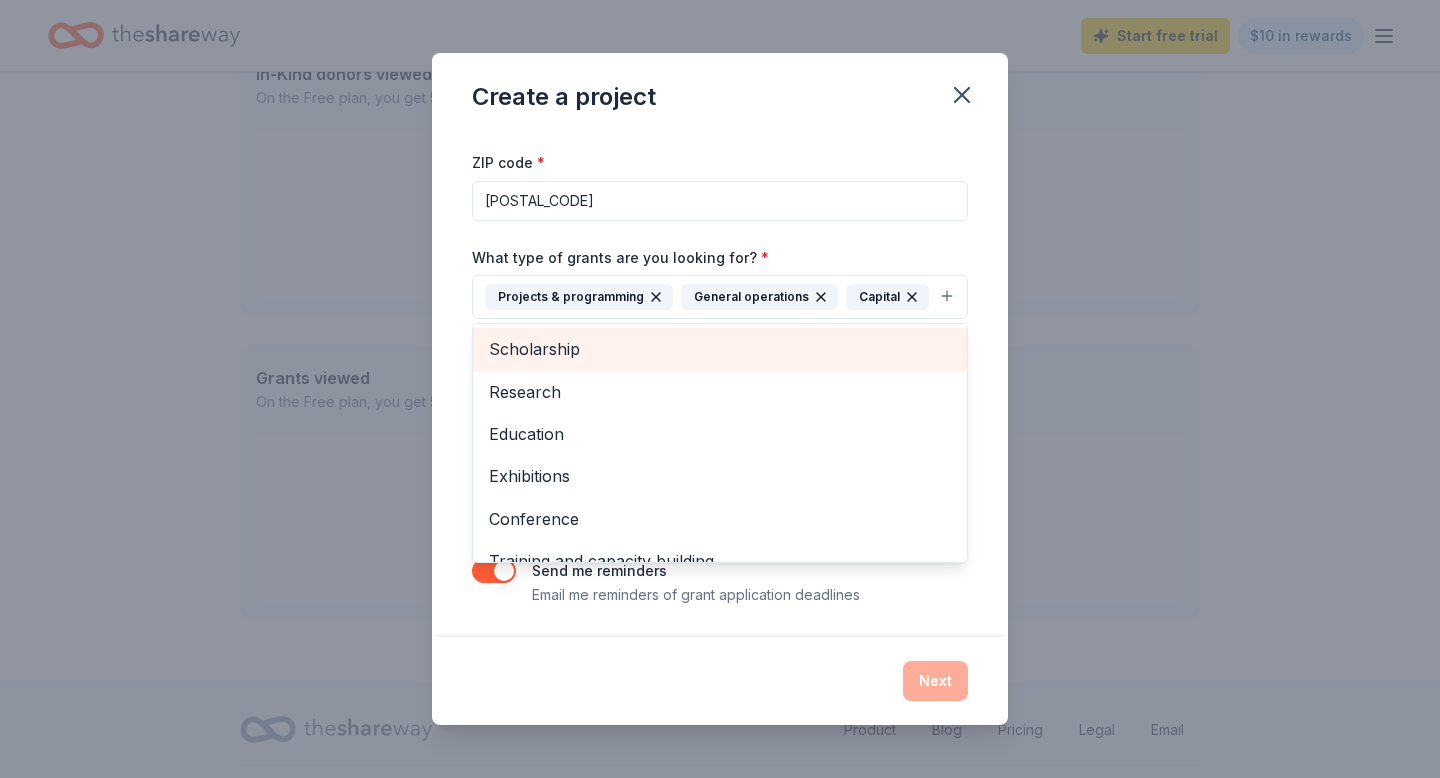 click on "Scholarship" at bounding box center [720, 349] 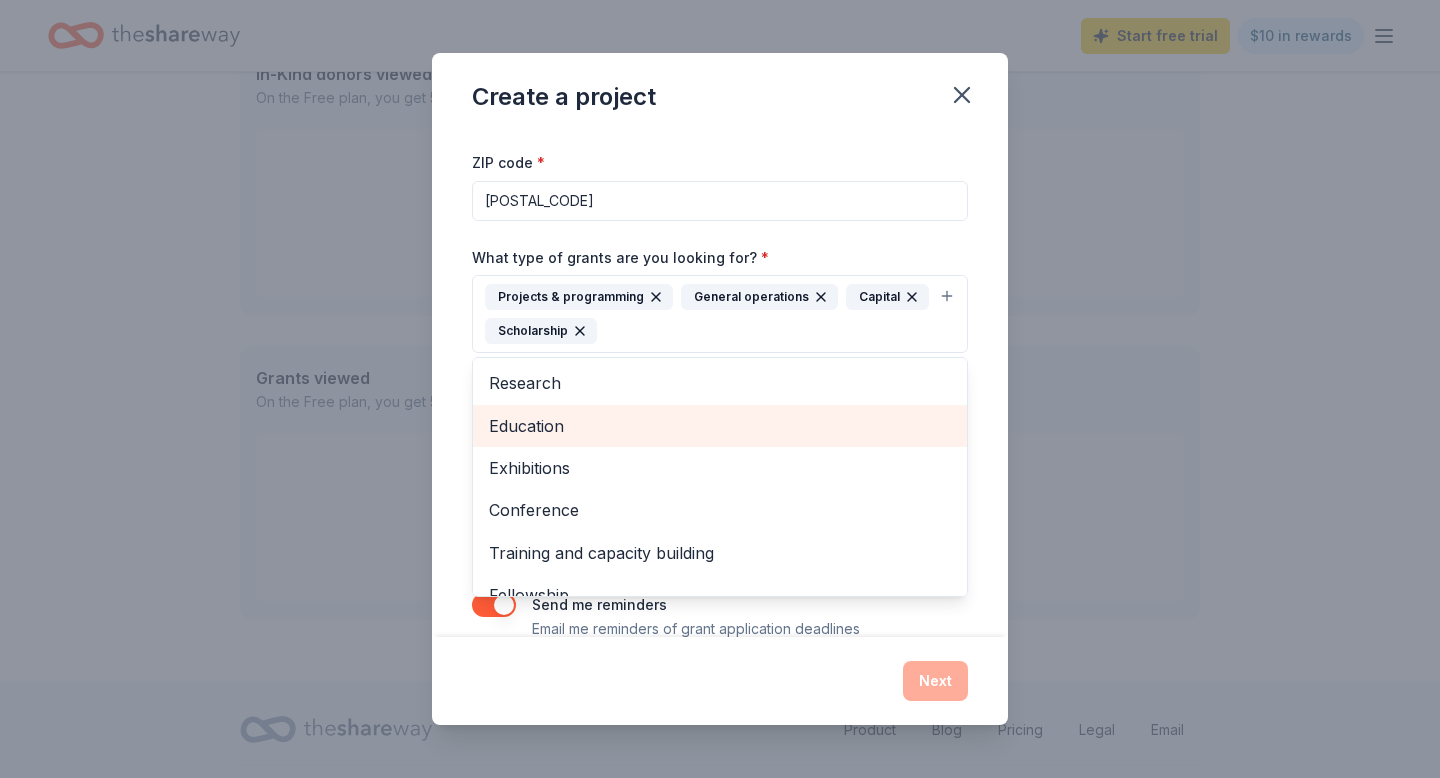 click on "Education" at bounding box center [720, 426] 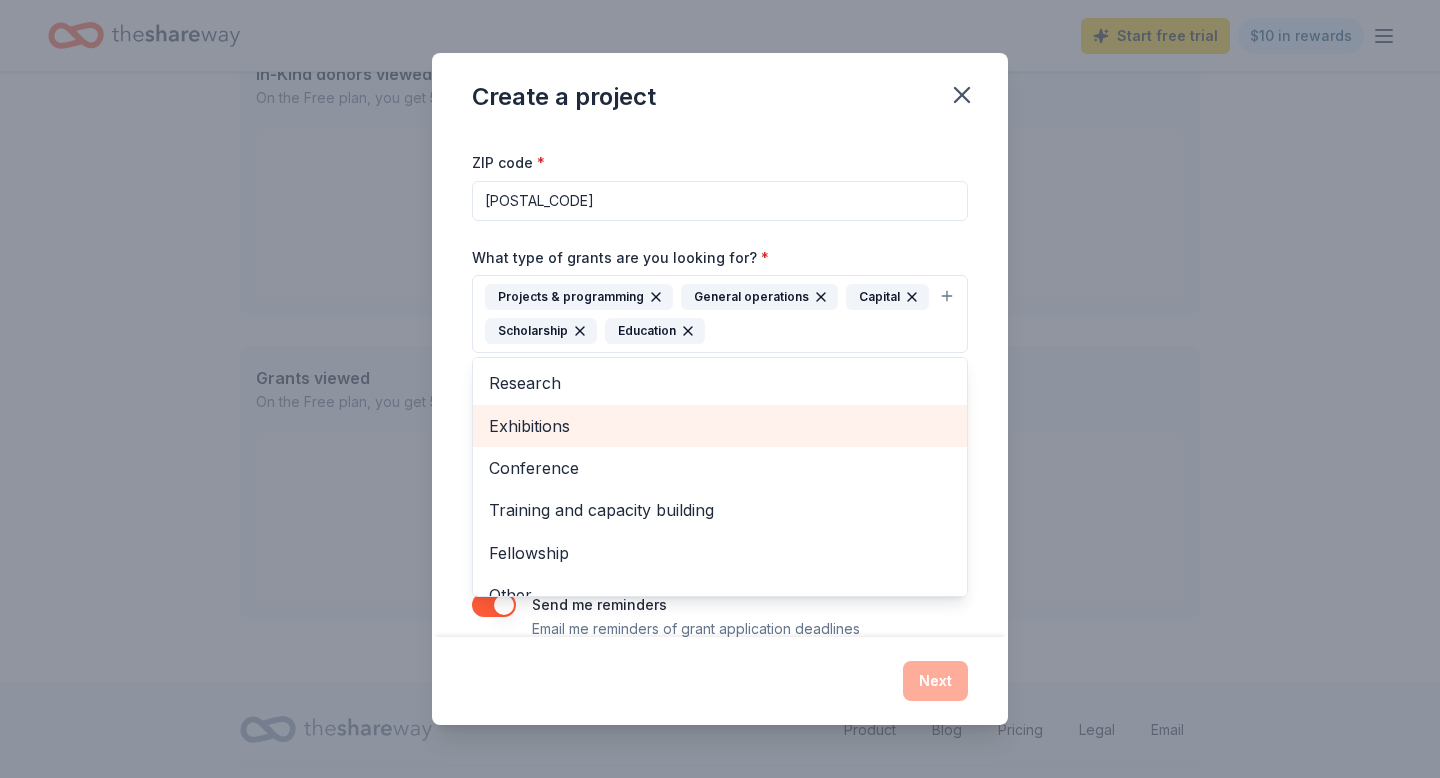 click on "Exhibitions" at bounding box center [720, 426] 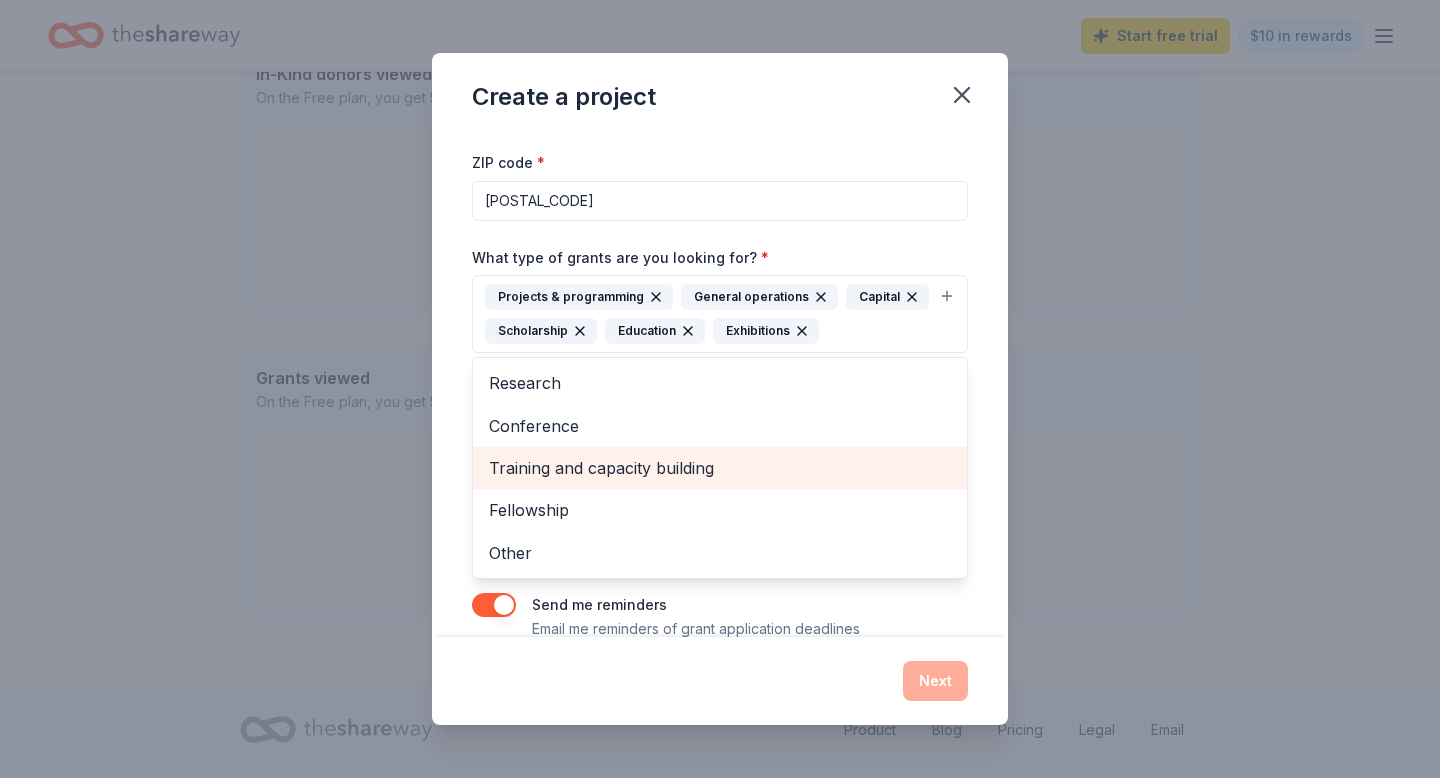 click on "Training and capacity building" at bounding box center (720, 468) 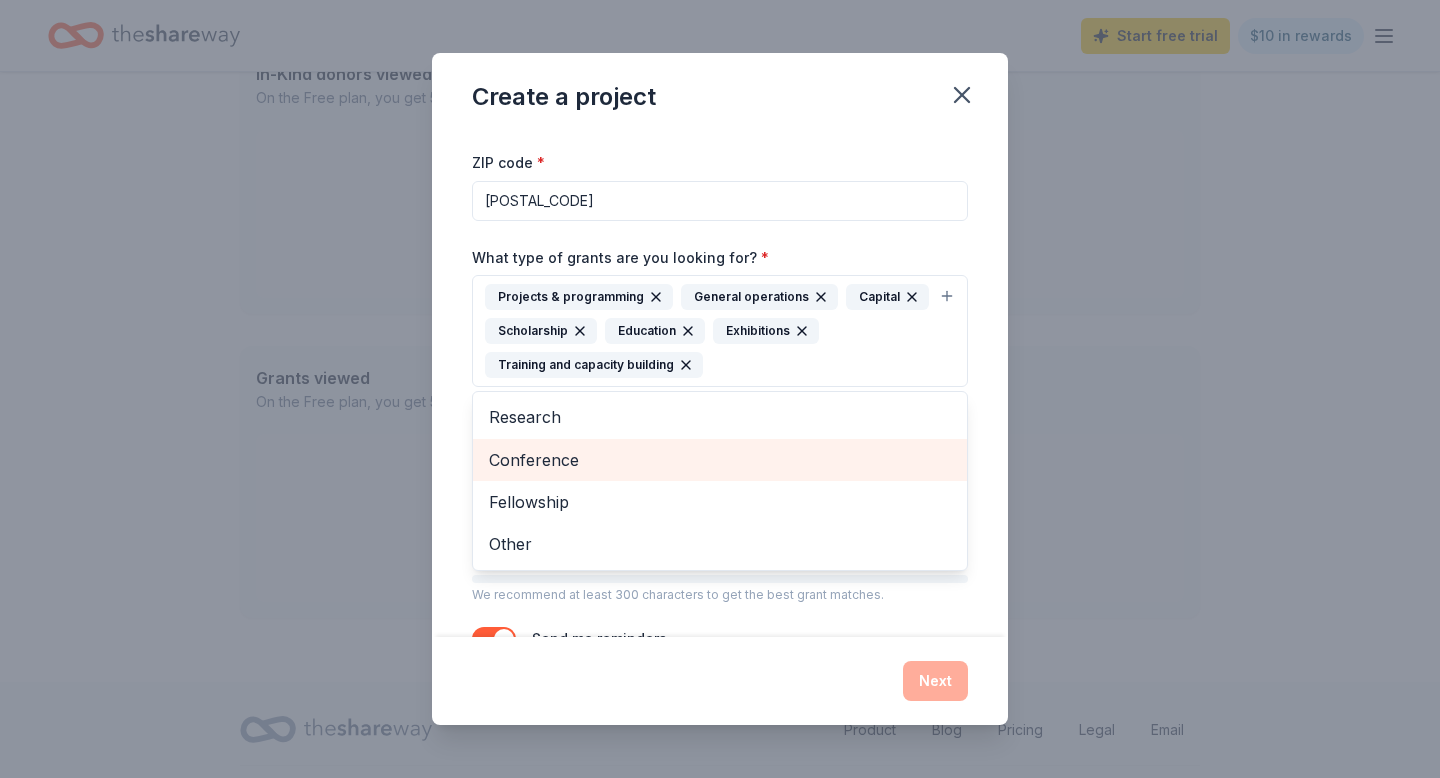 click on "Conference" at bounding box center [720, 460] 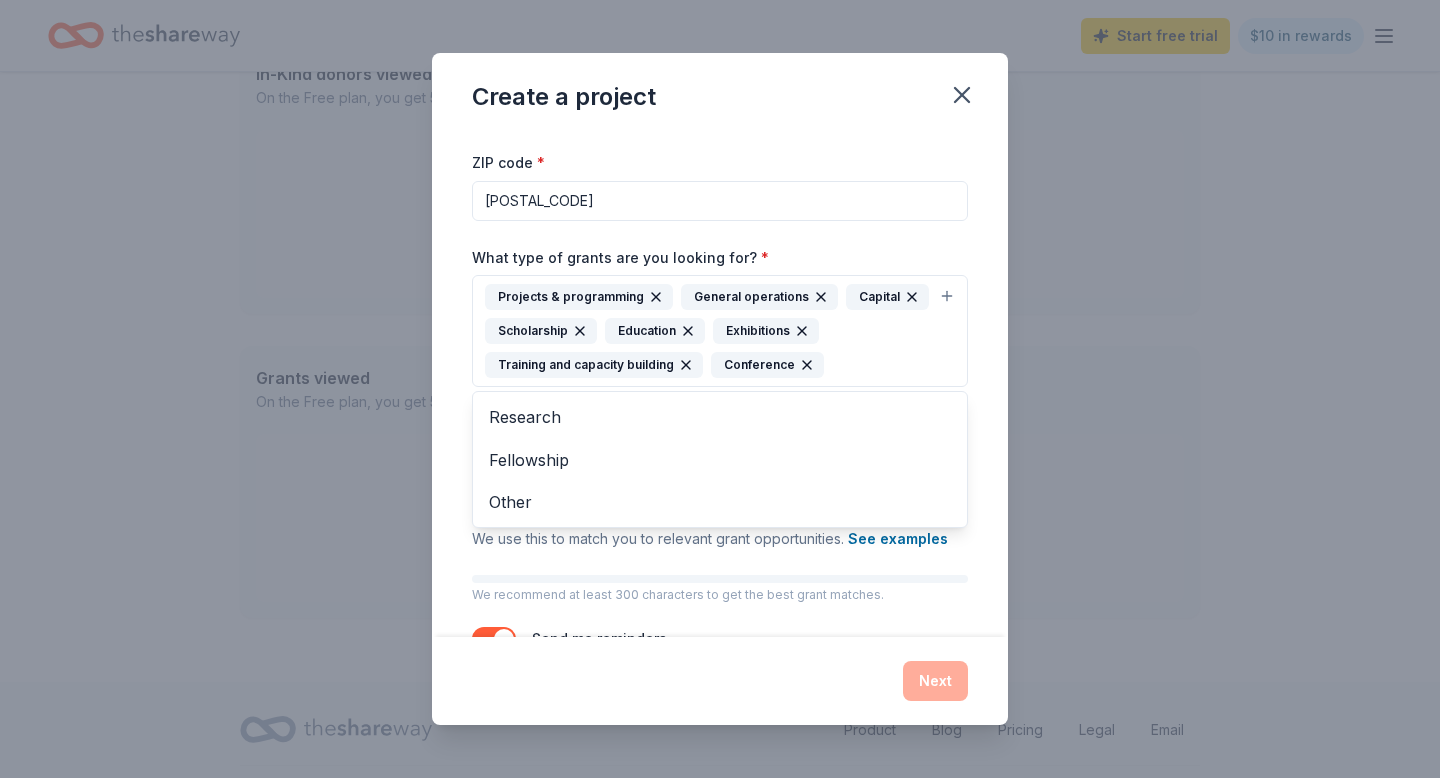 click on "Project name * After School Program ZIP code * 07026 What type of grants are you looking for? * Projects & programming General operations Capital Scholarship Education Exhibitions Training and capacity building Conference Research Fellowship Other What is your project about? * We use this to match you to relevant grant opportunities.   See examples We recommend at least 300 characters to get the best grant matches. Send me reminders Email me reminders of grant application deadlines" at bounding box center [720, 364] 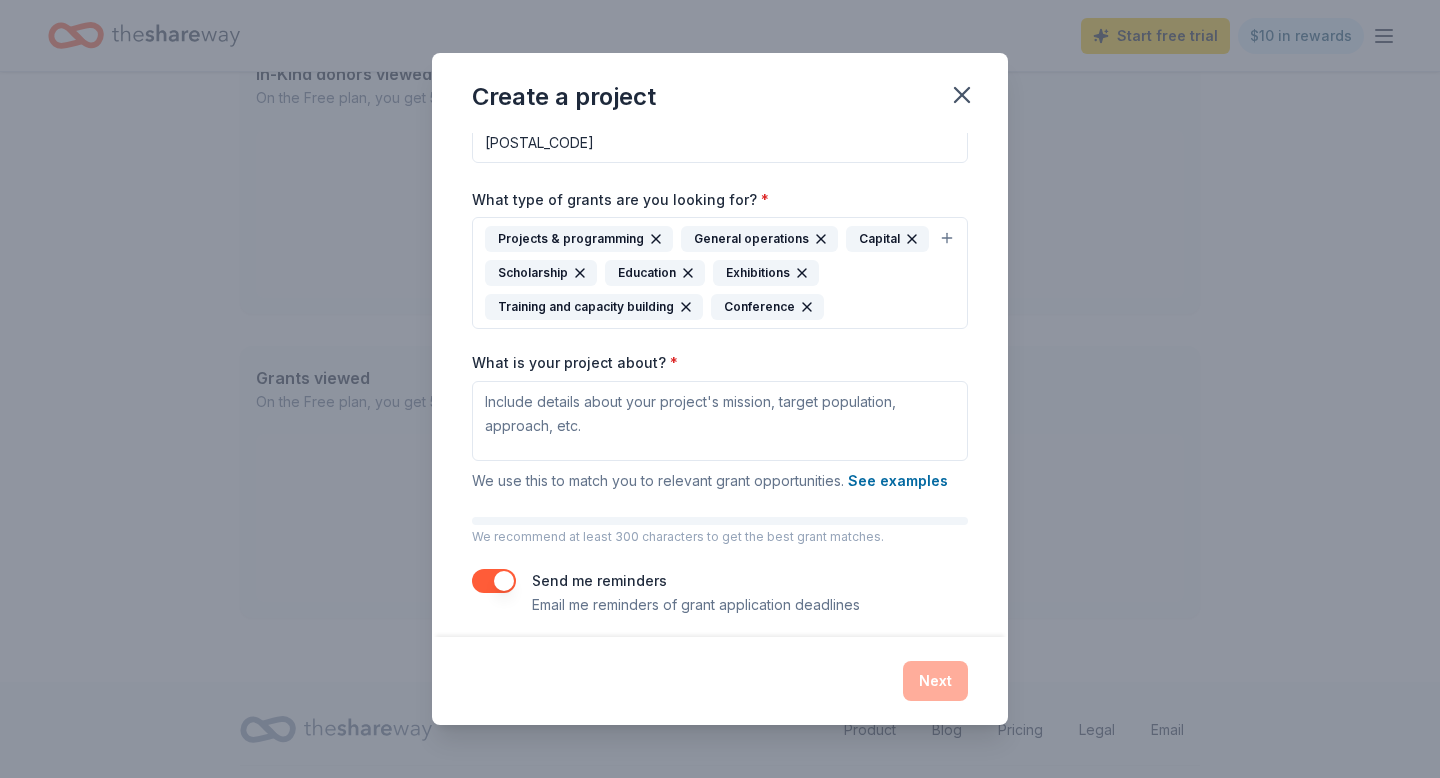scroll, scrollTop: 140, scrollLeft: 0, axis: vertical 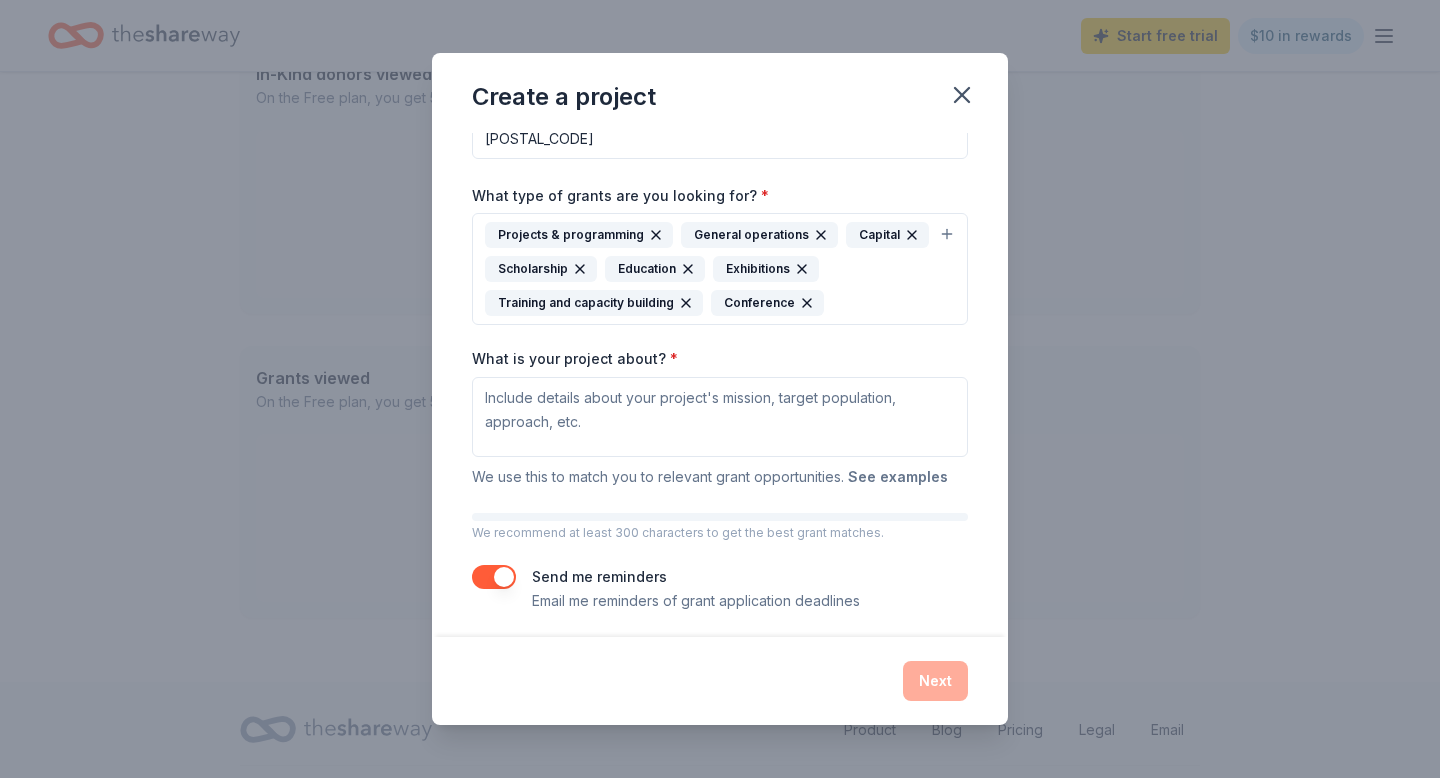 click on "See examples" at bounding box center [898, 477] 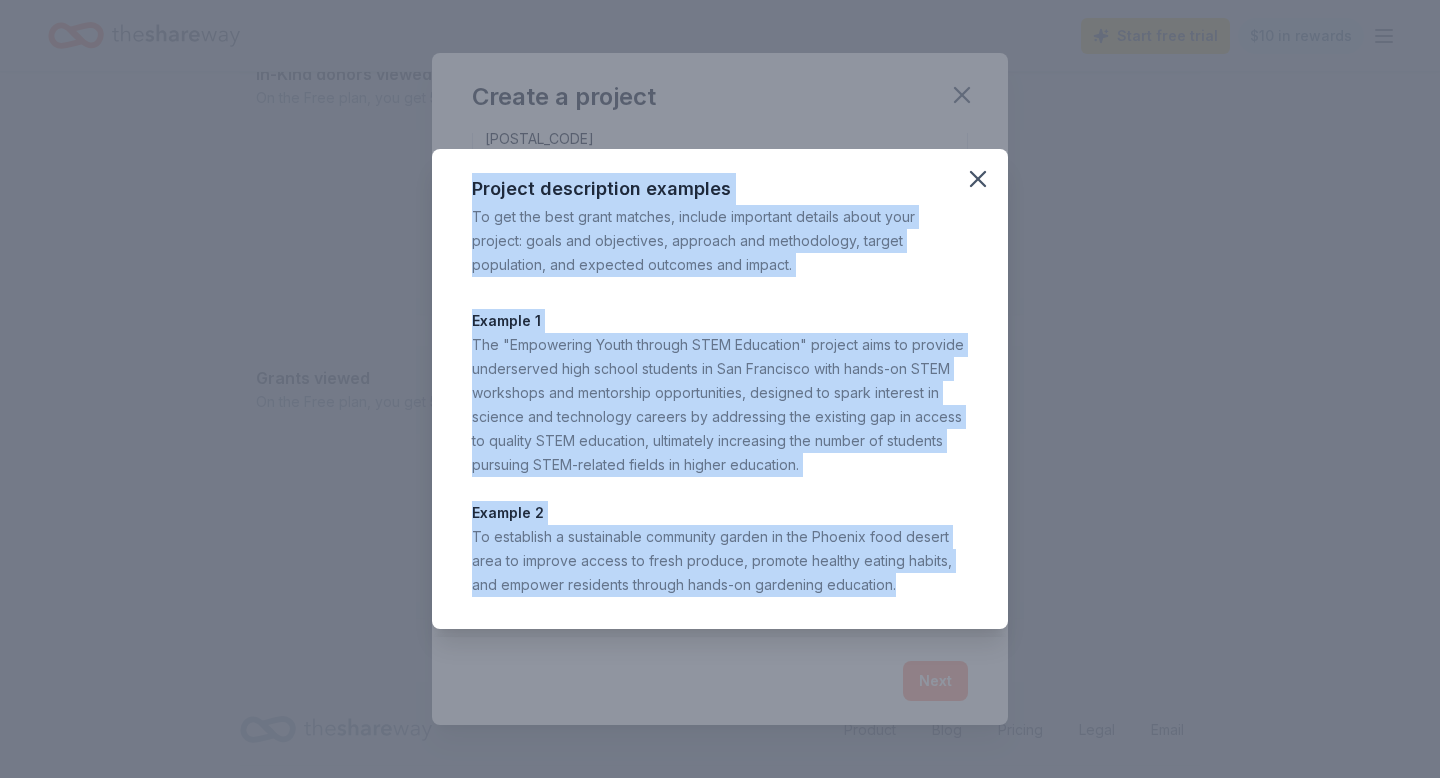 drag, startPoint x: 475, startPoint y: 194, endPoint x: 875, endPoint y: 652, distance: 608.0822 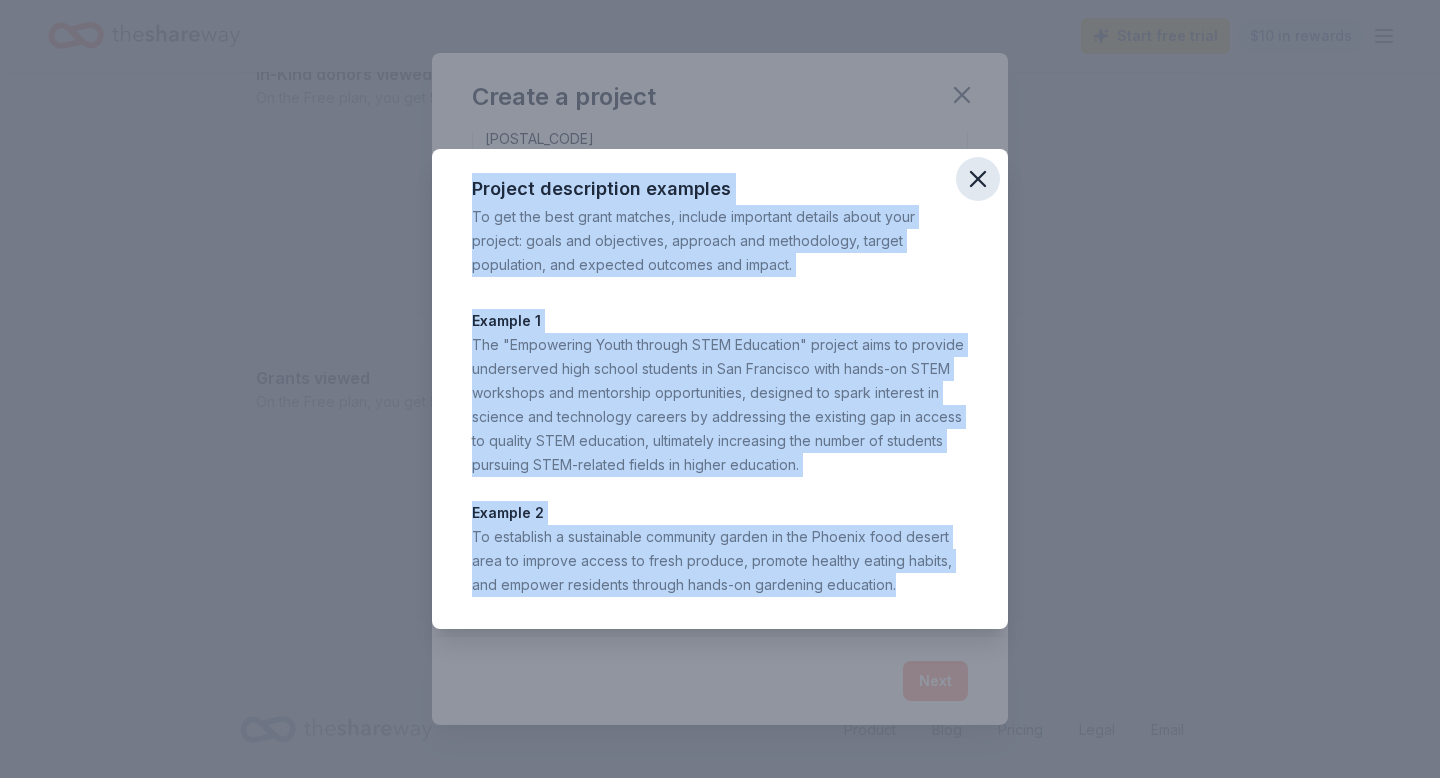 click 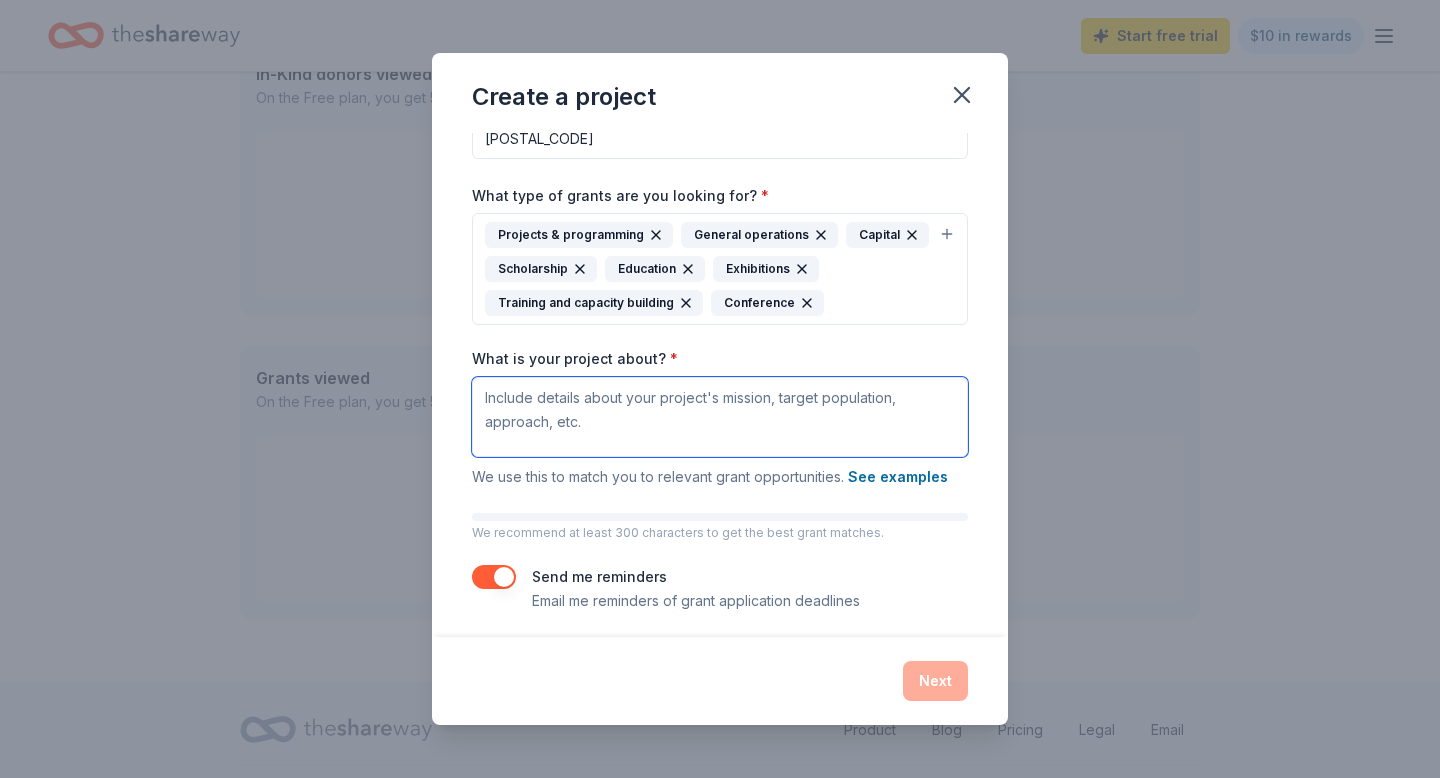 click on "What is your project about? *" at bounding box center (720, 417) 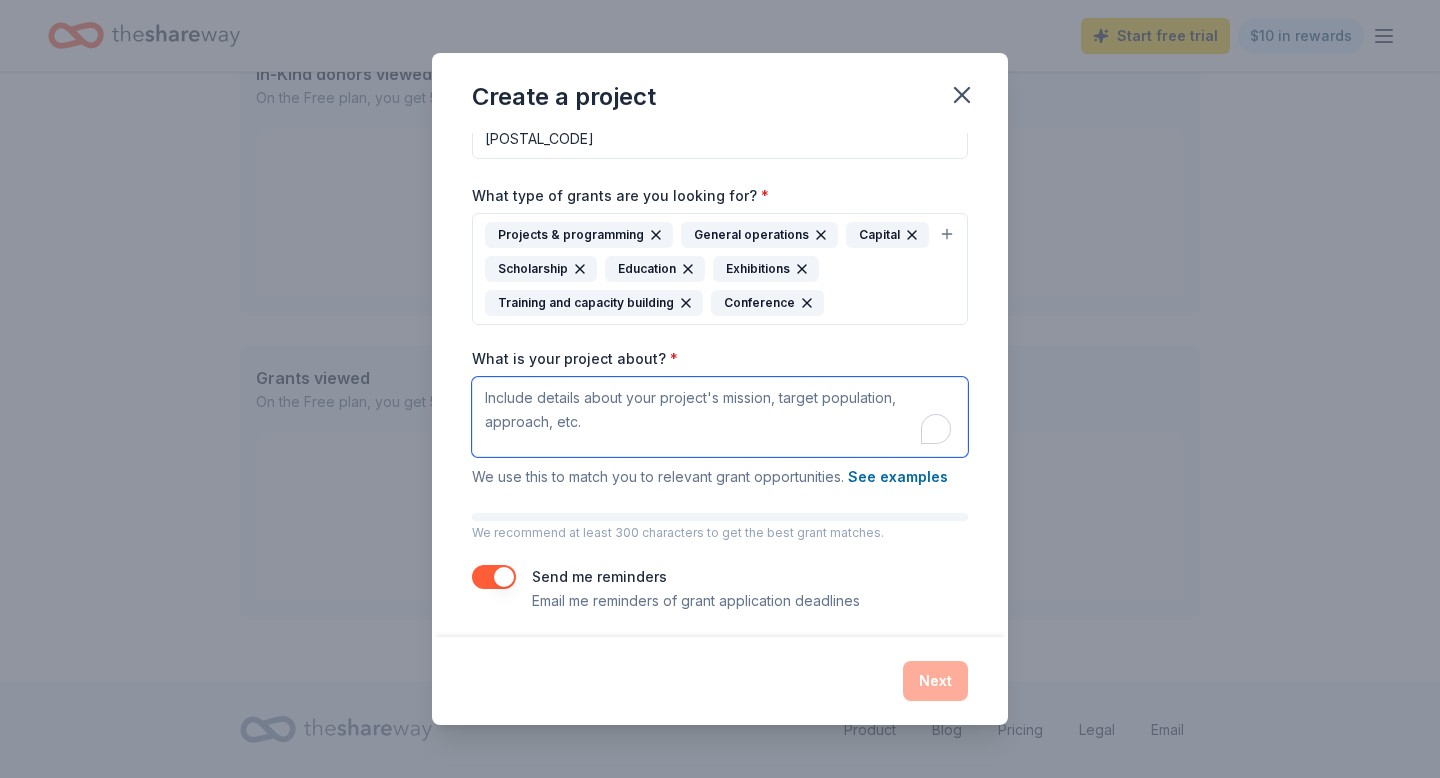 paste on "The Boys & Girls Club of Garfield’s General Youth Development Program provides year-round academic enrichment, wellness support, and leadership development for youth ages 5–18. Through a structured mix of tutoring, arts, STEM, recreation, and social-emotional learning, the program creates a safe and supportive environment that nurtures the whole child. Targeting youth from historically underserved communities, the program aims to improve academic performance, increase emotional resilience, and foster positive peer and adult relationships—ultimately equipping participants with the skills and confidence to succeed in school, work, and life." 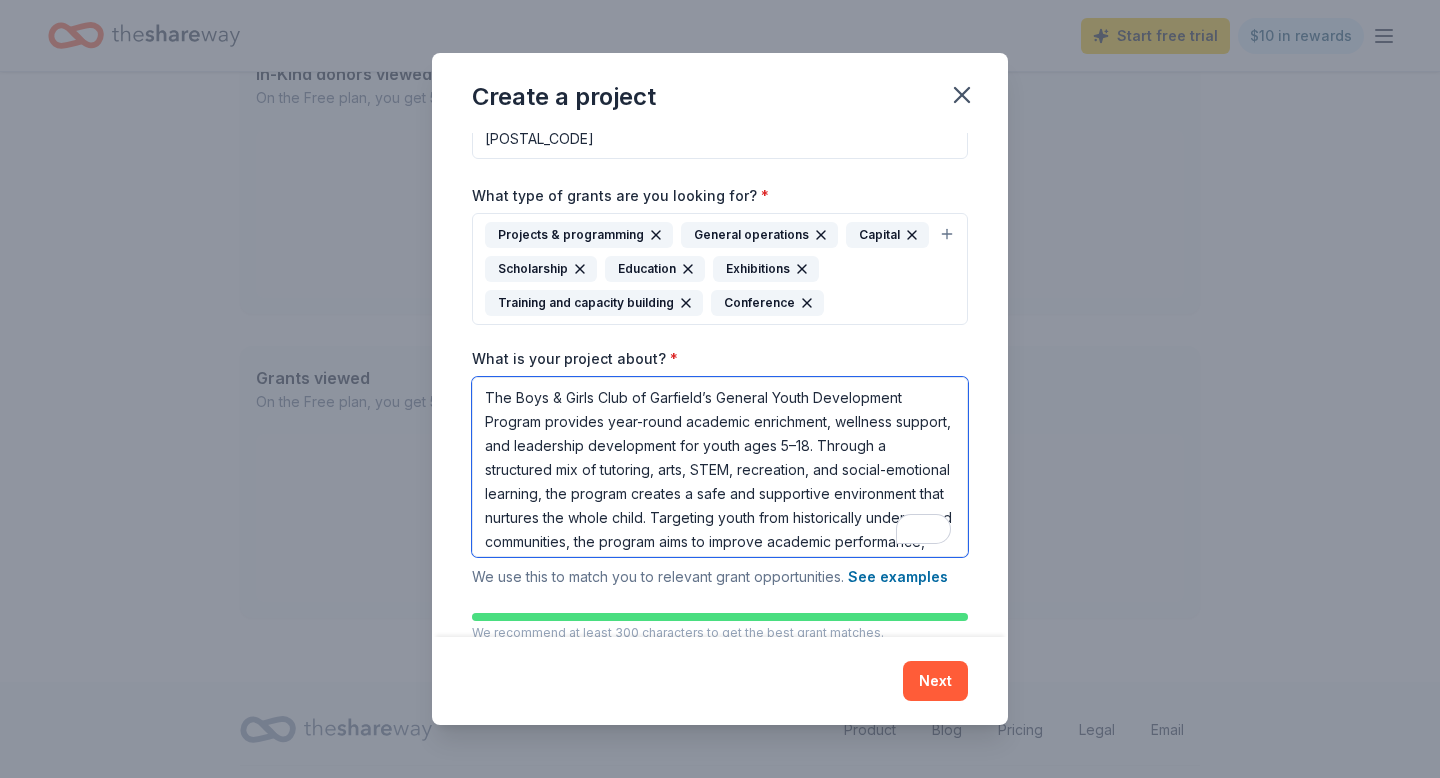 scroll, scrollTop: 67, scrollLeft: 0, axis: vertical 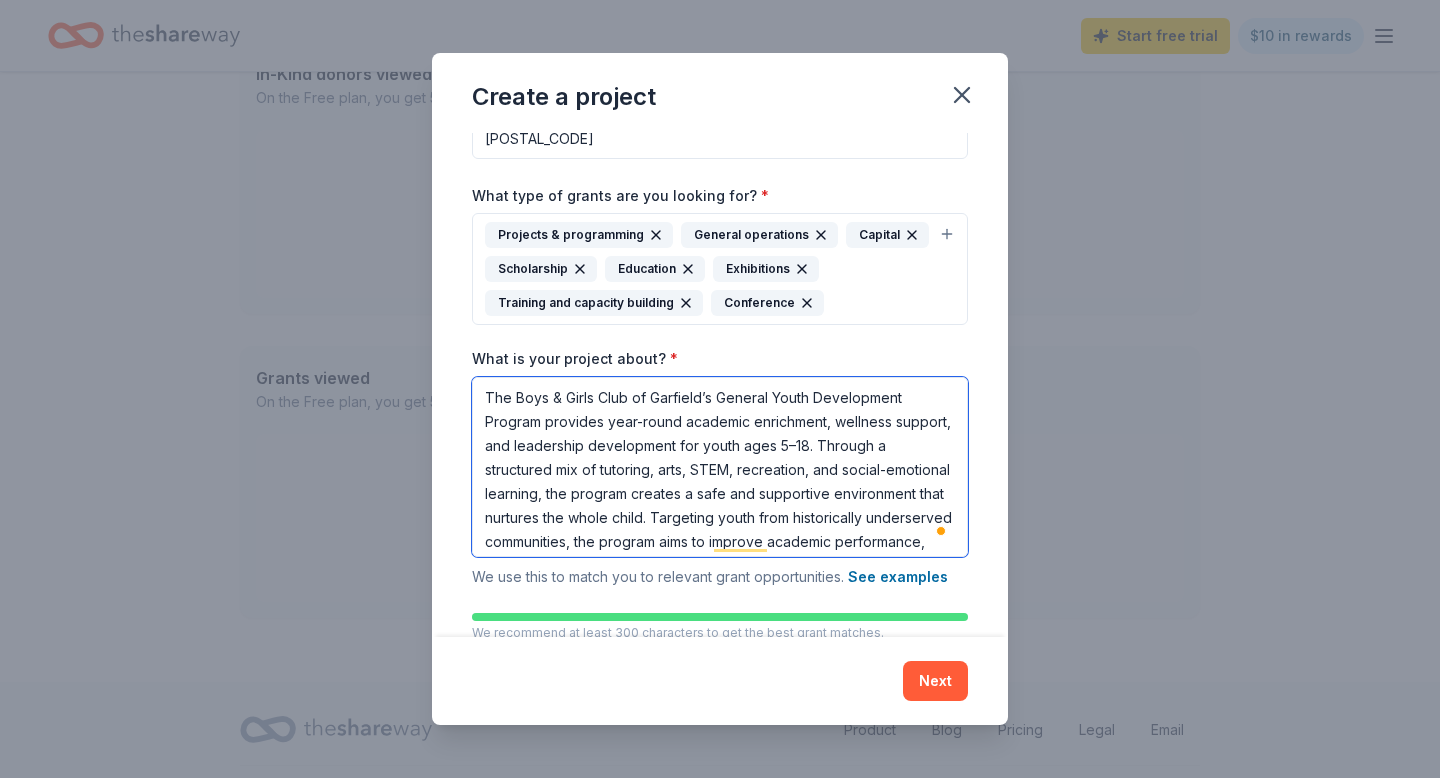 drag, startPoint x: 703, startPoint y: 397, endPoint x: 545, endPoint y: 398, distance: 158.00316 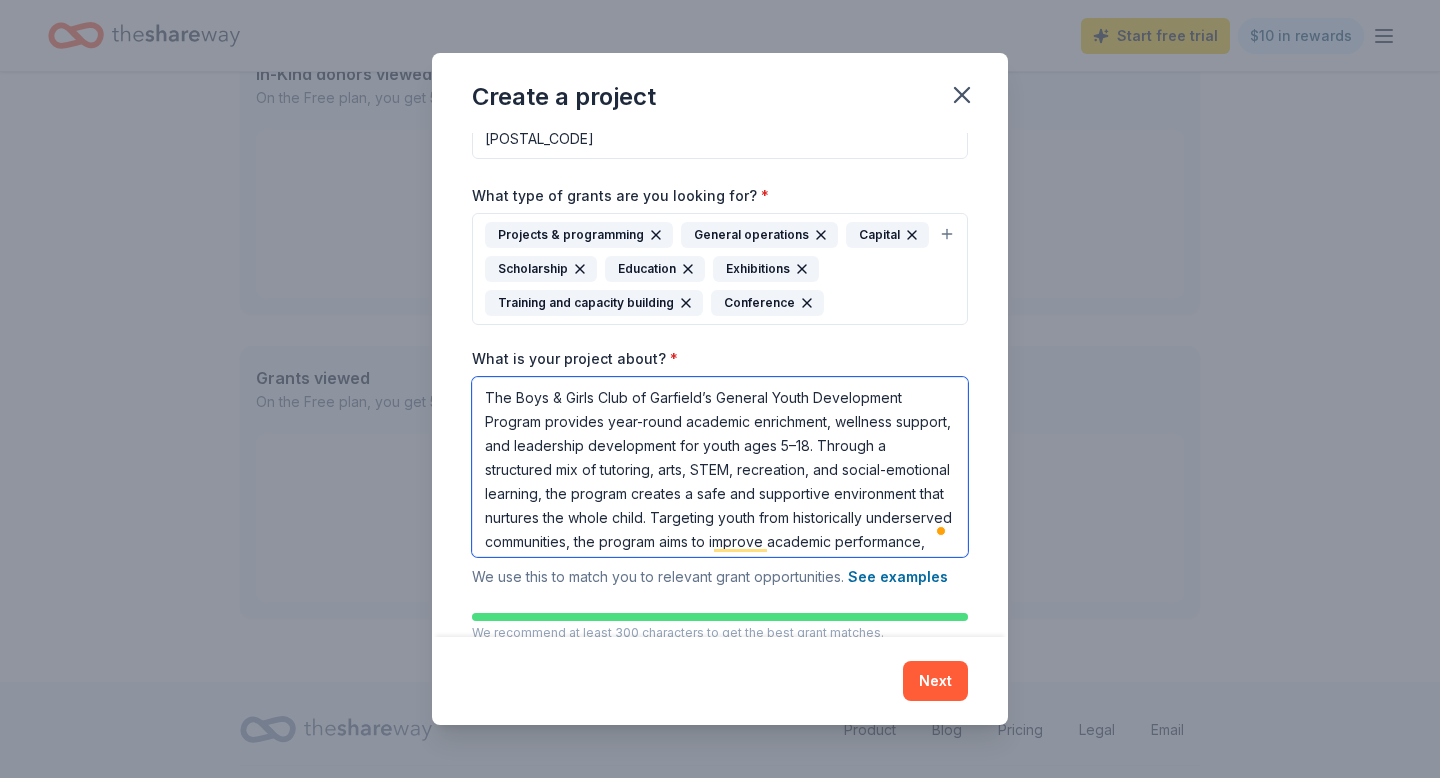 click on "The Boys & Girls Club of Garfield’s General Youth Development Program provides year-round academic enrichment, wellness support, and leadership development for youth ages 5–18. Through a structured mix of tutoring, arts, STEM, recreation, and social-emotional learning, the program creates a safe and supportive environment that nurtures the whole child. Targeting youth from historically underserved communities, the program aims to improve academic performance, increase emotional resilience, and foster positive peer and adult relationships—ultimately equipping participants with the skills and confidence to succeed in school, work, and life." at bounding box center (720, 467) 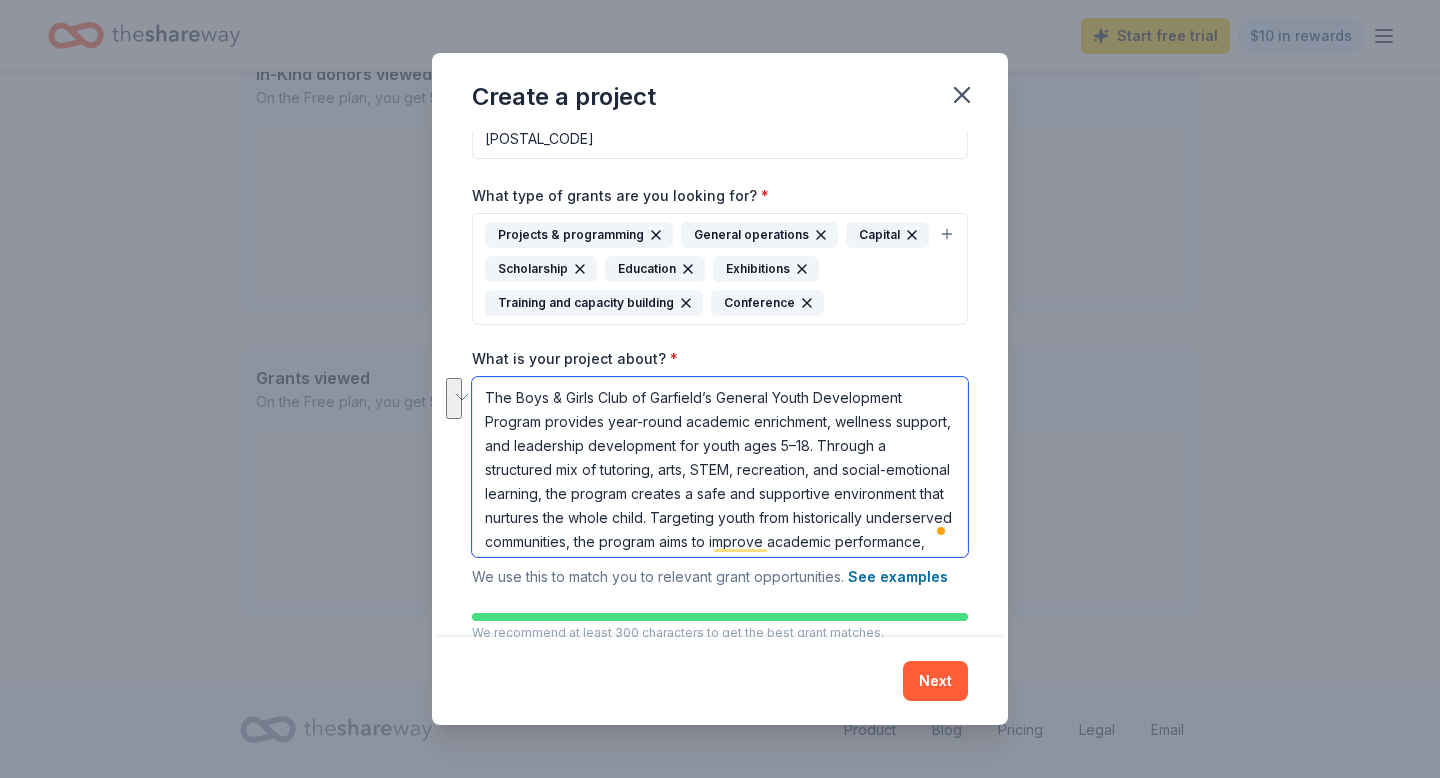 drag, startPoint x: 703, startPoint y: 395, endPoint x: 543, endPoint y: 415, distance: 161.24515 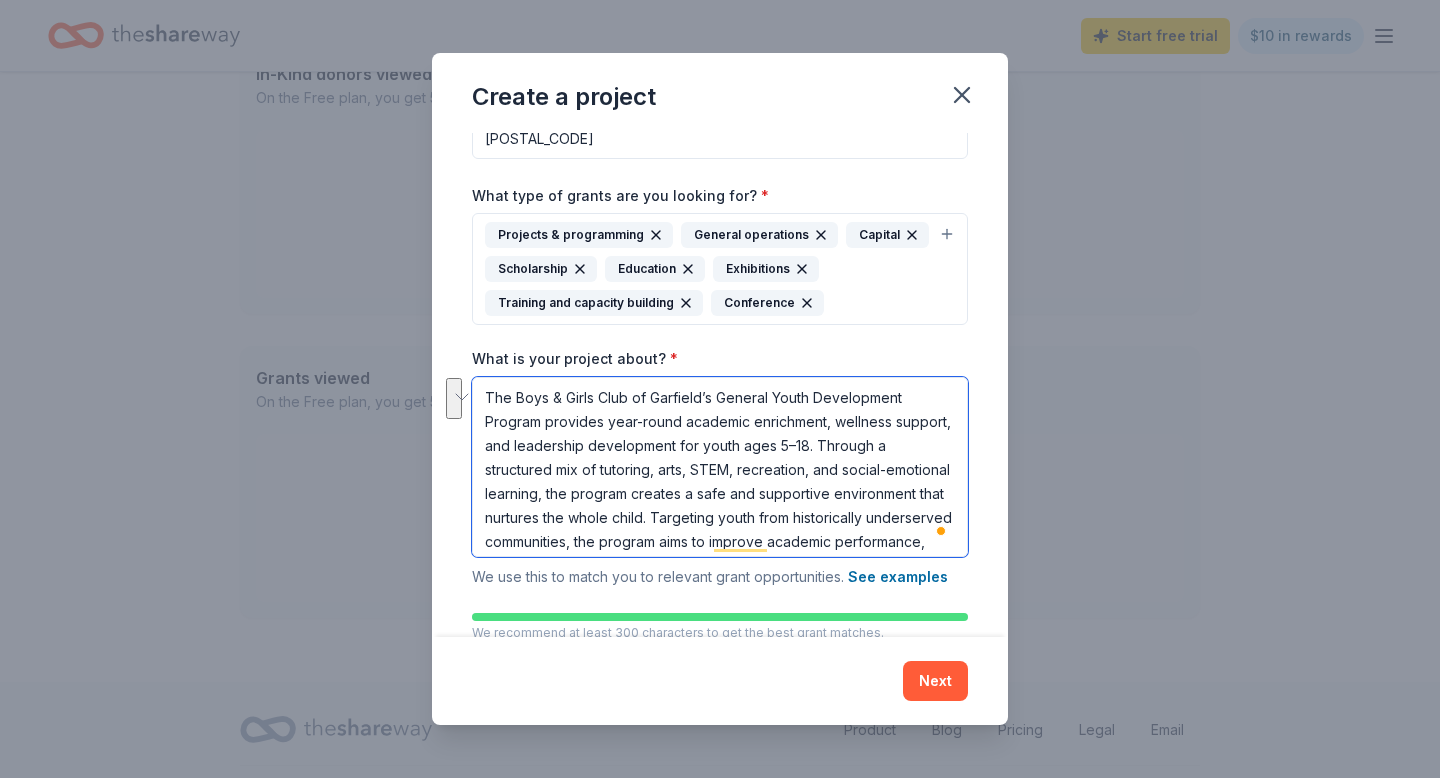 click on "The Boys & Girls Club of Garfield’s General Youth Development Program provides year-round academic enrichment, wellness support, and leadership development for youth ages 5–18. Through a structured mix of tutoring, arts, STEM, recreation, and social-emotional learning, the program creates a safe and supportive environment that nurtures the whole child. Targeting youth from historically underserved communities, the program aims to improve academic performance, increase emotional resilience, and foster positive peer and adult relationships—ultimately equipping participants with the skills and confidence to succeed in school, work, and life." at bounding box center (720, 467) 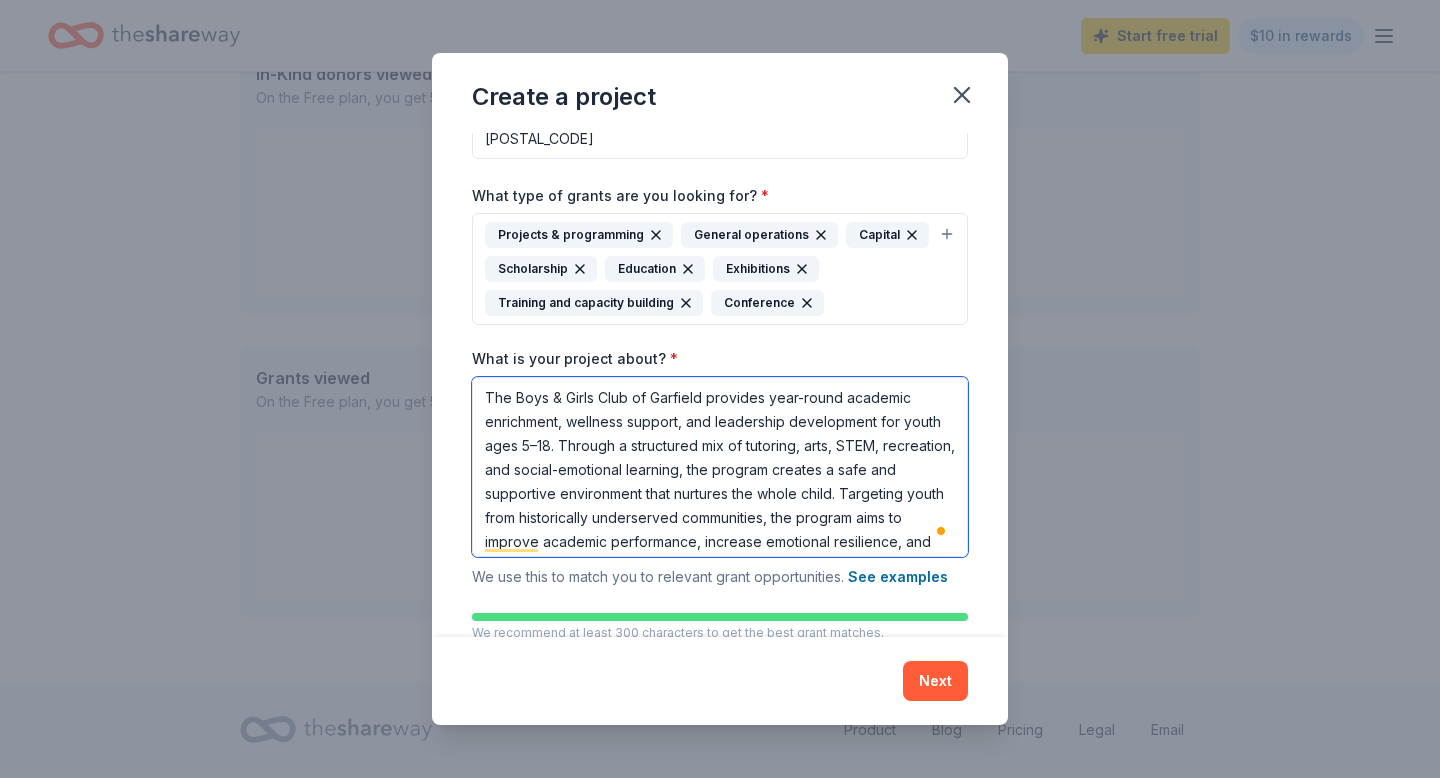 scroll, scrollTop: 78, scrollLeft: 0, axis: vertical 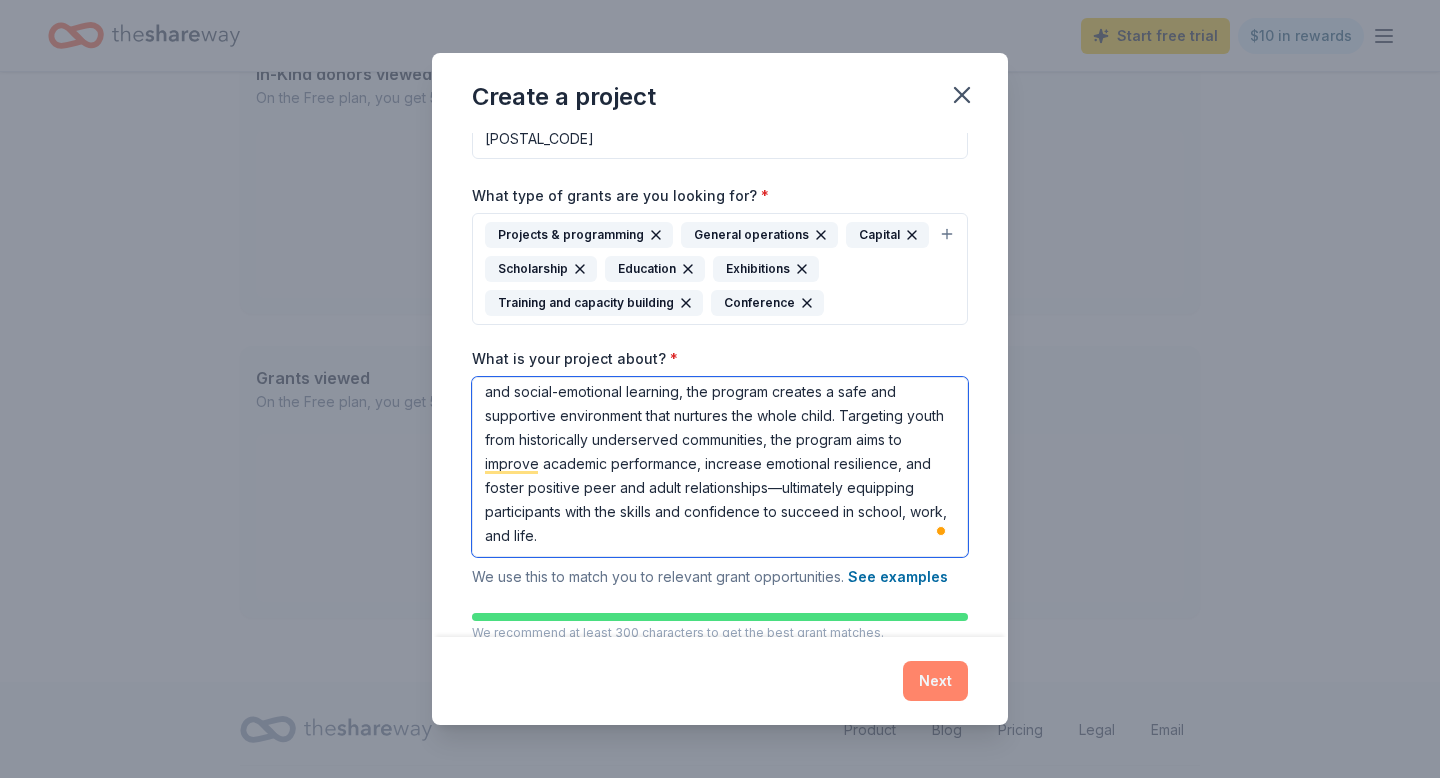 type on "The Boys & Girls Club of Garfield provides year-round academic enrichment, wellness support, and leadership development for youth ages 5–18. Through a structured mix of tutoring, arts, STEM, recreation, and social-emotional learning, the program creates a safe and supportive environment that nurtures the whole child. Targeting youth from historically underserved communities, the program aims to improve academic performance, increase emotional resilience, and foster positive peer and adult relationships—ultimately equipping participants with the skills and confidence to succeed in school, work, and life." 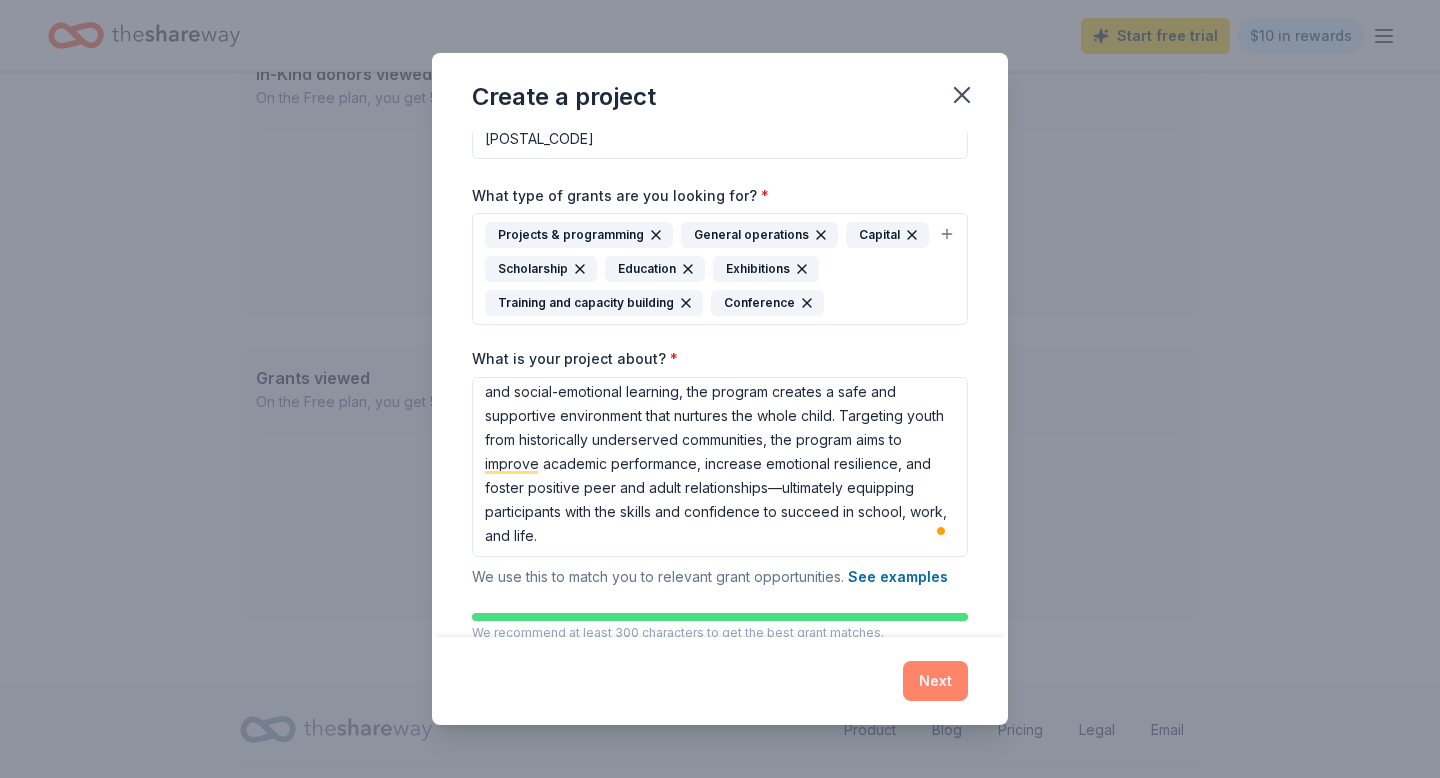 click on "Next" at bounding box center [935, 681] 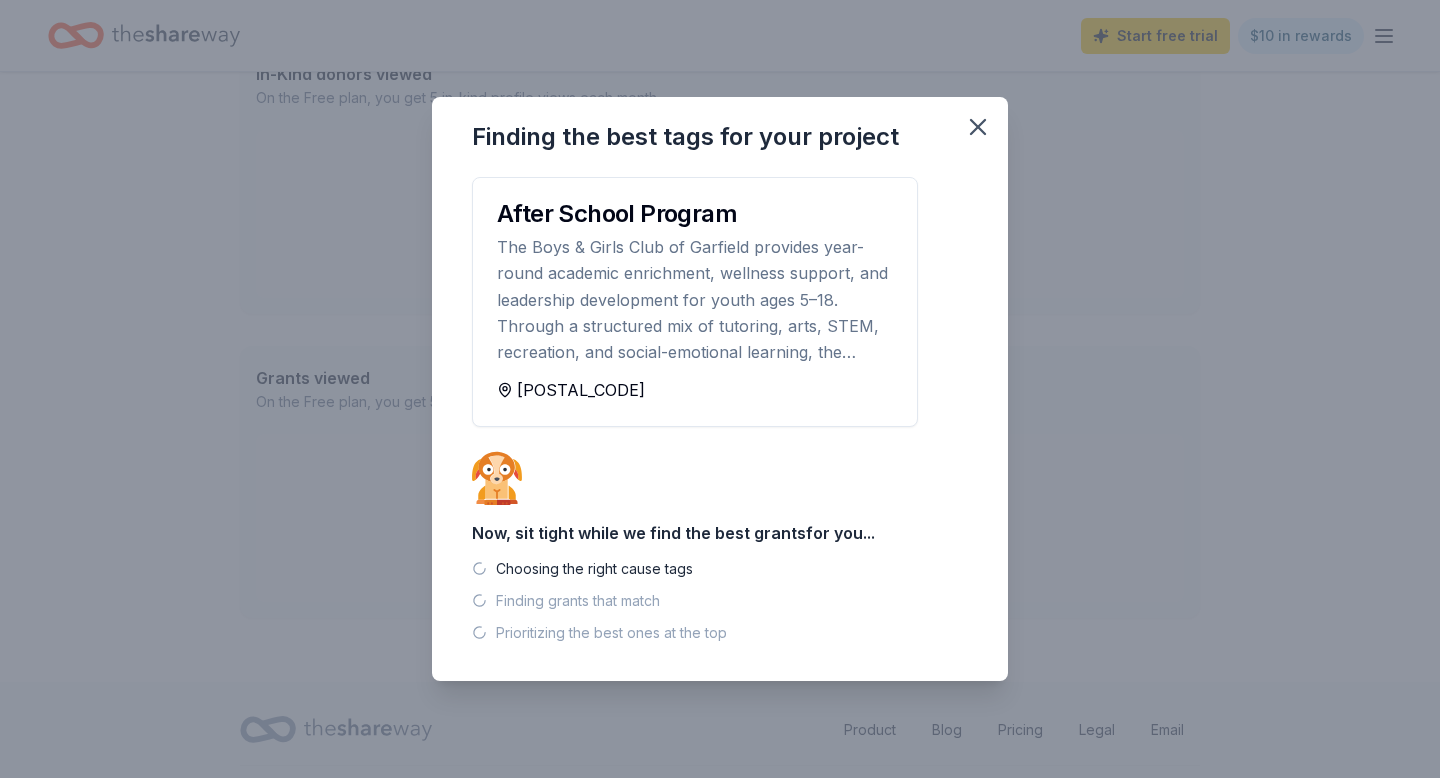 scroll, scrollTop: 0, scrollLeft: 0, axis: both 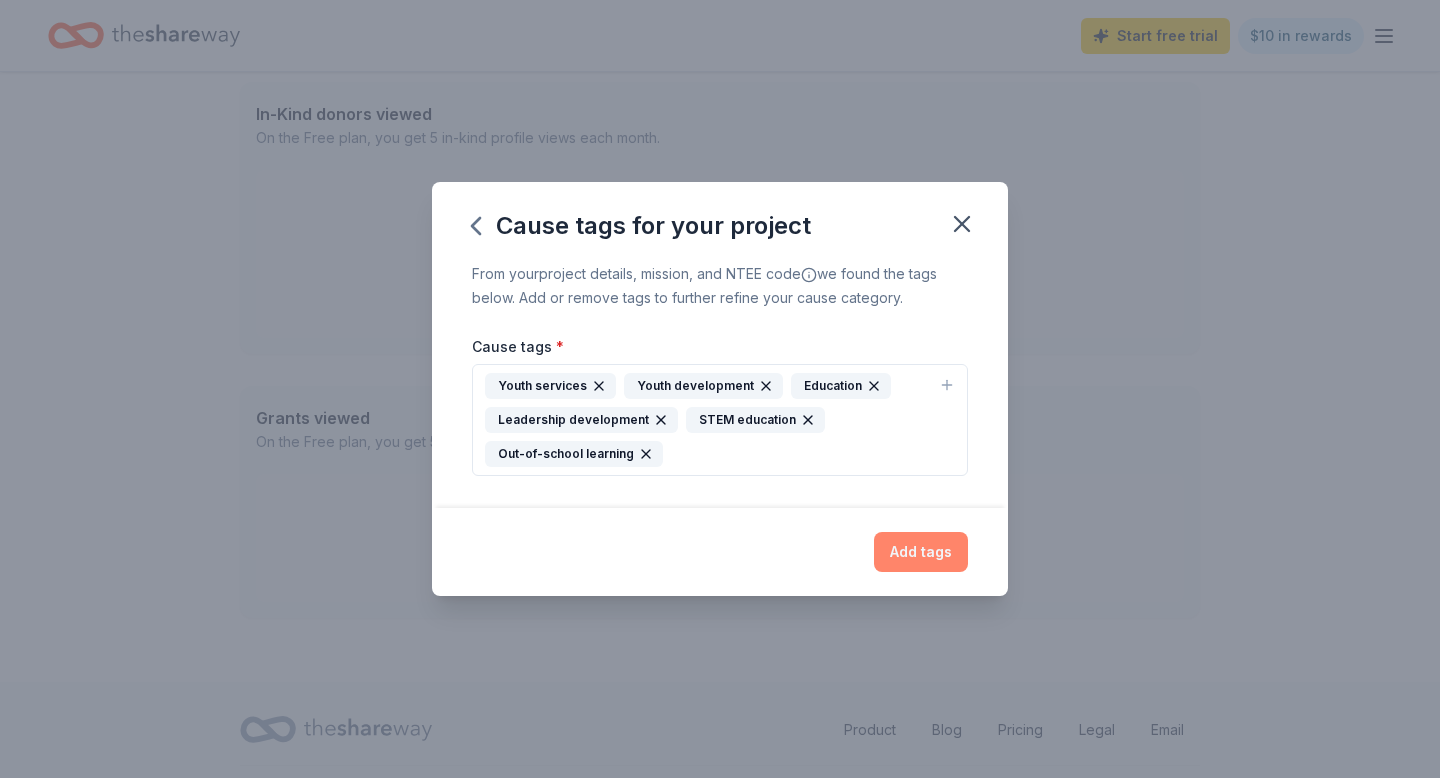 click on "Add tags" at bounding box center [921, 552] 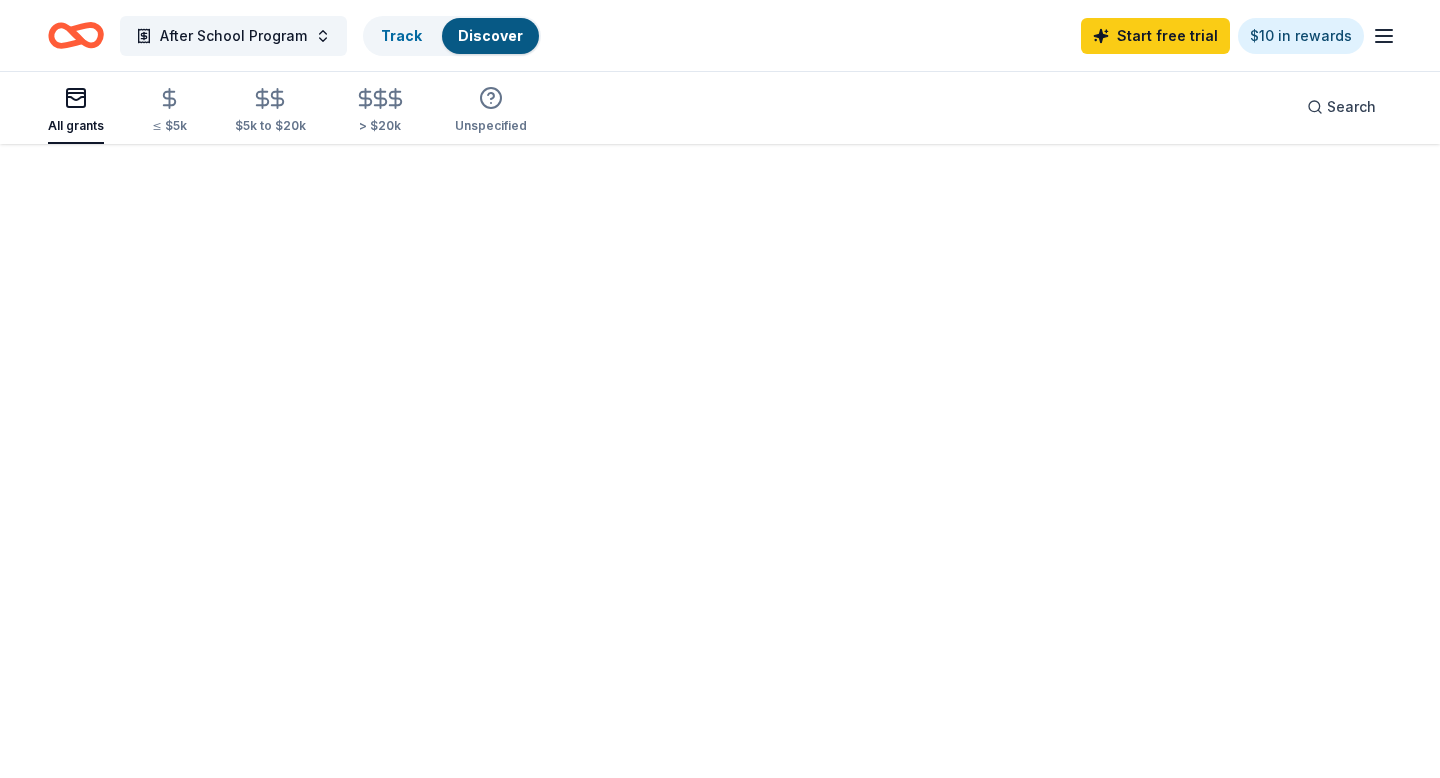 scroll, scrollTop: 0, scrollLeft: 0, axis: both 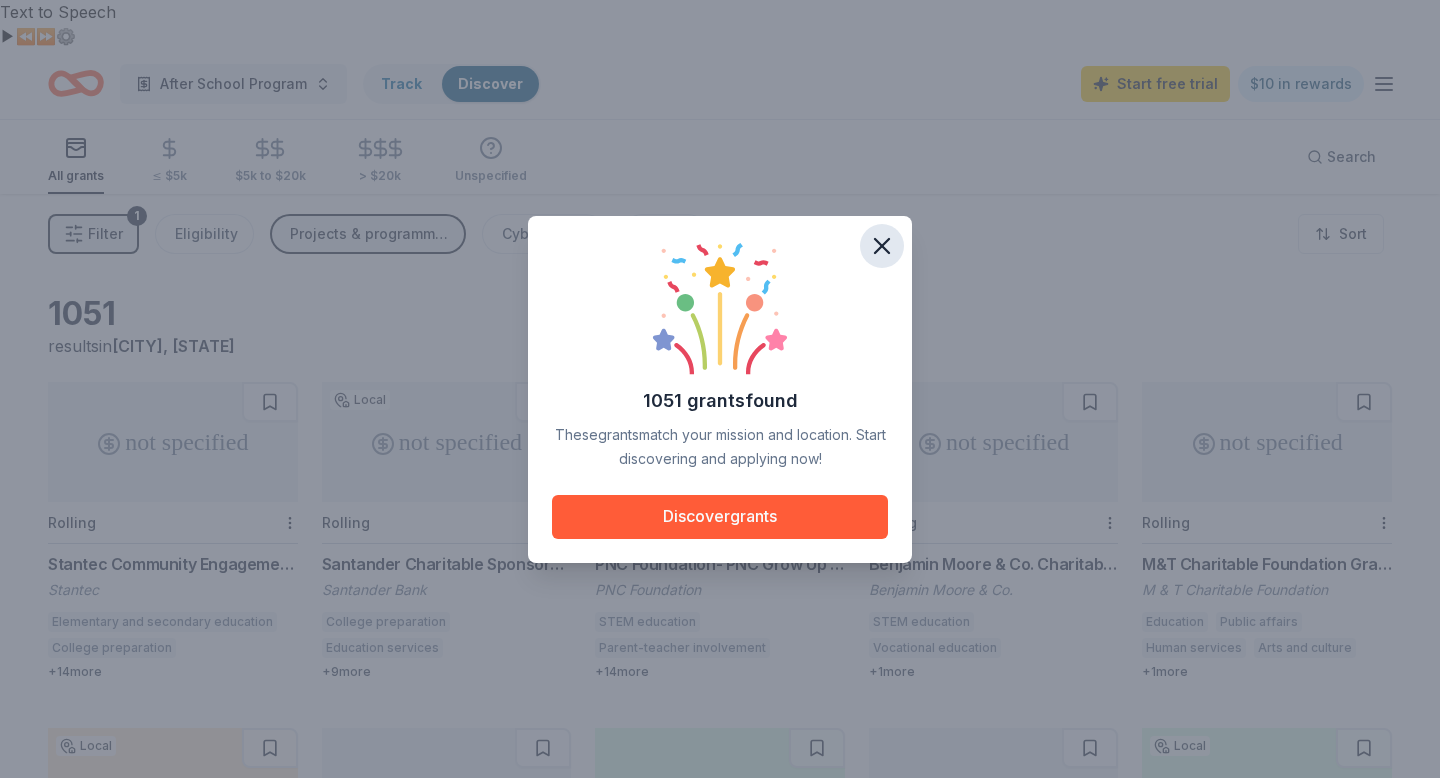 click 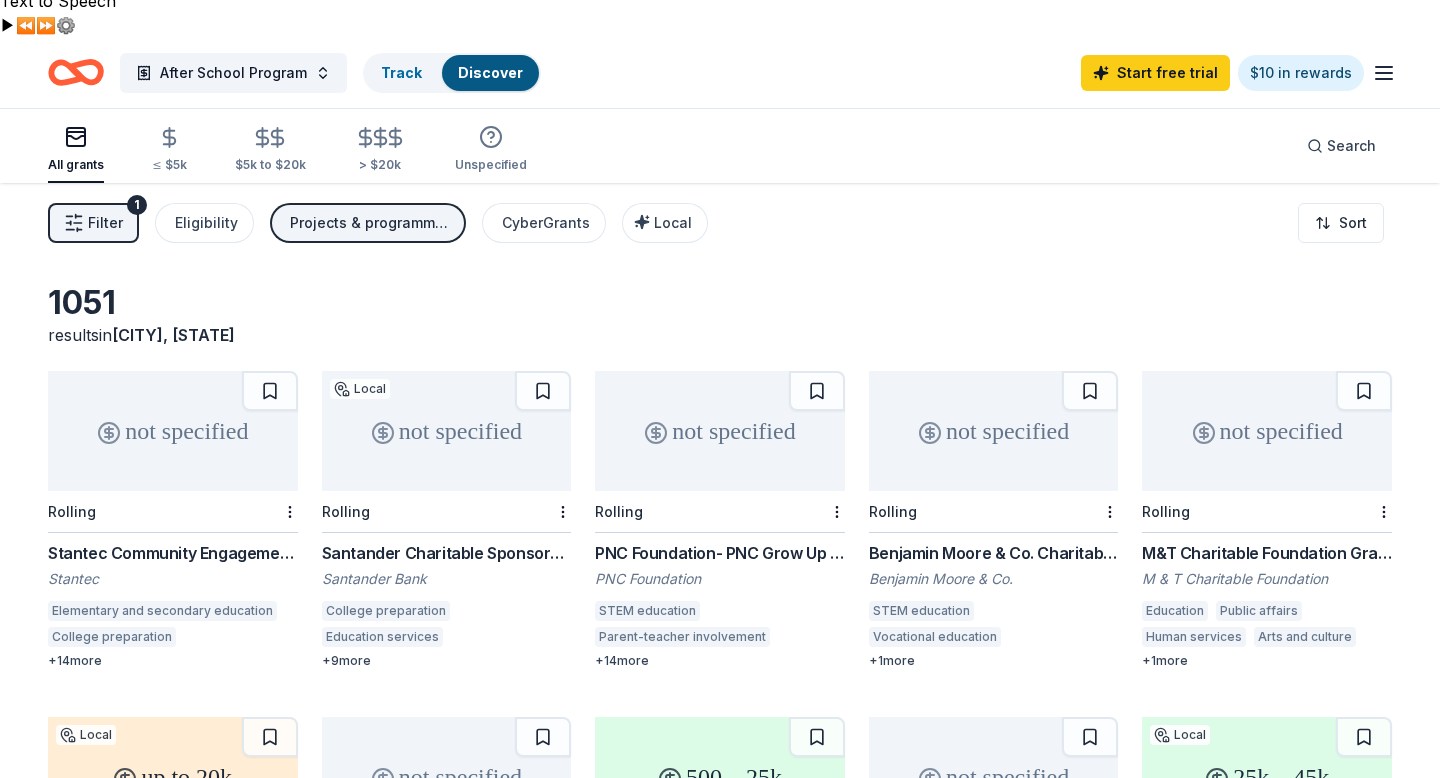 scroll, scrollTop: 0, scrollLeft: 0, axis: both 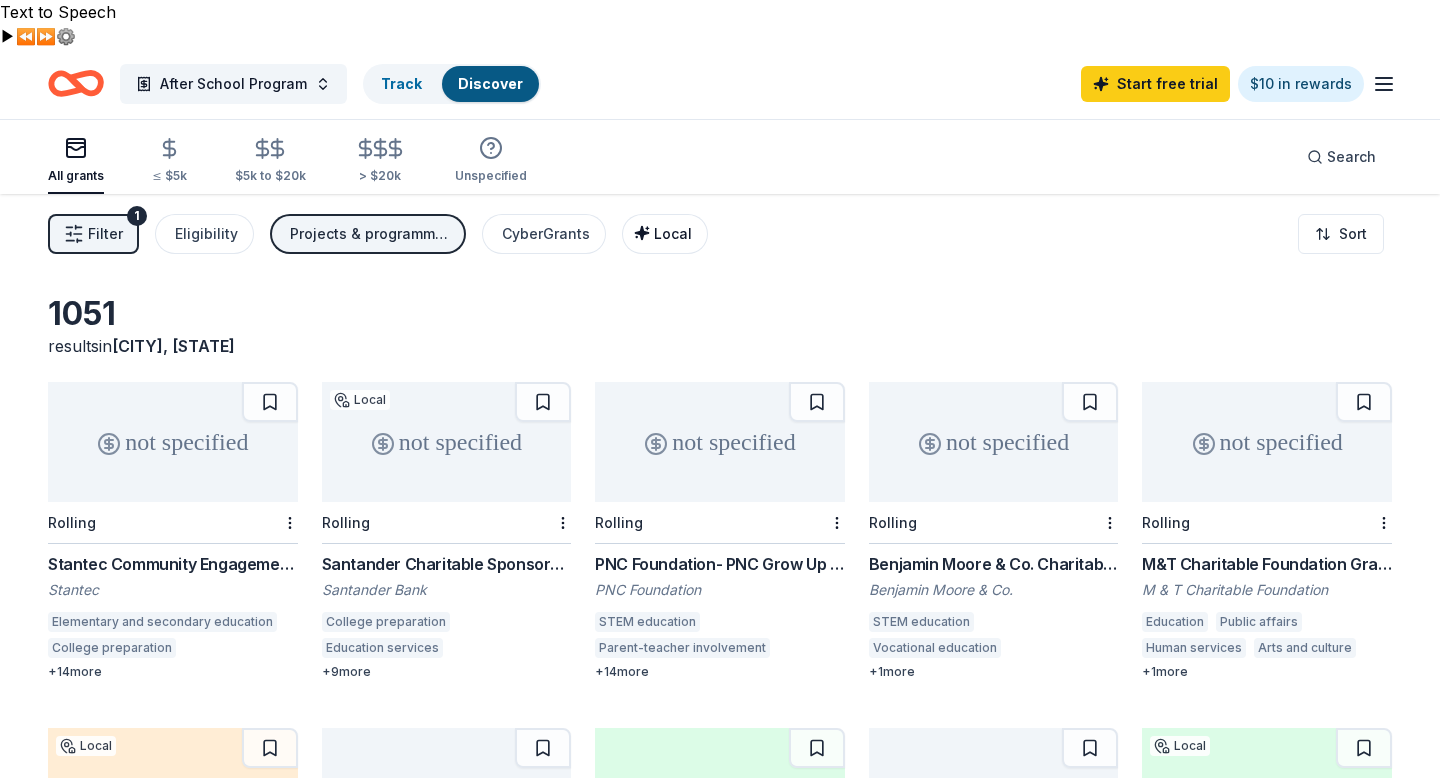 click on "Local" at bounding box center [665, 234] 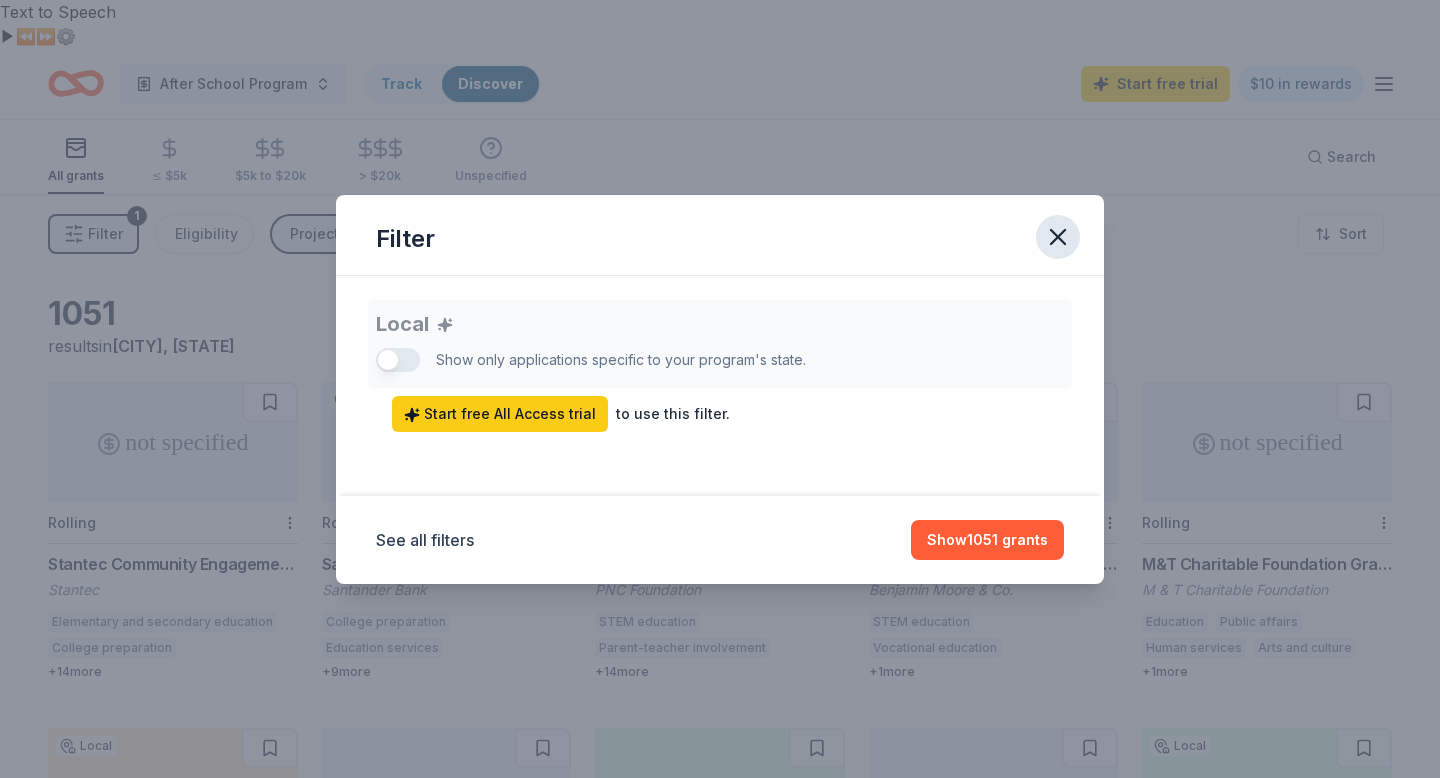 click 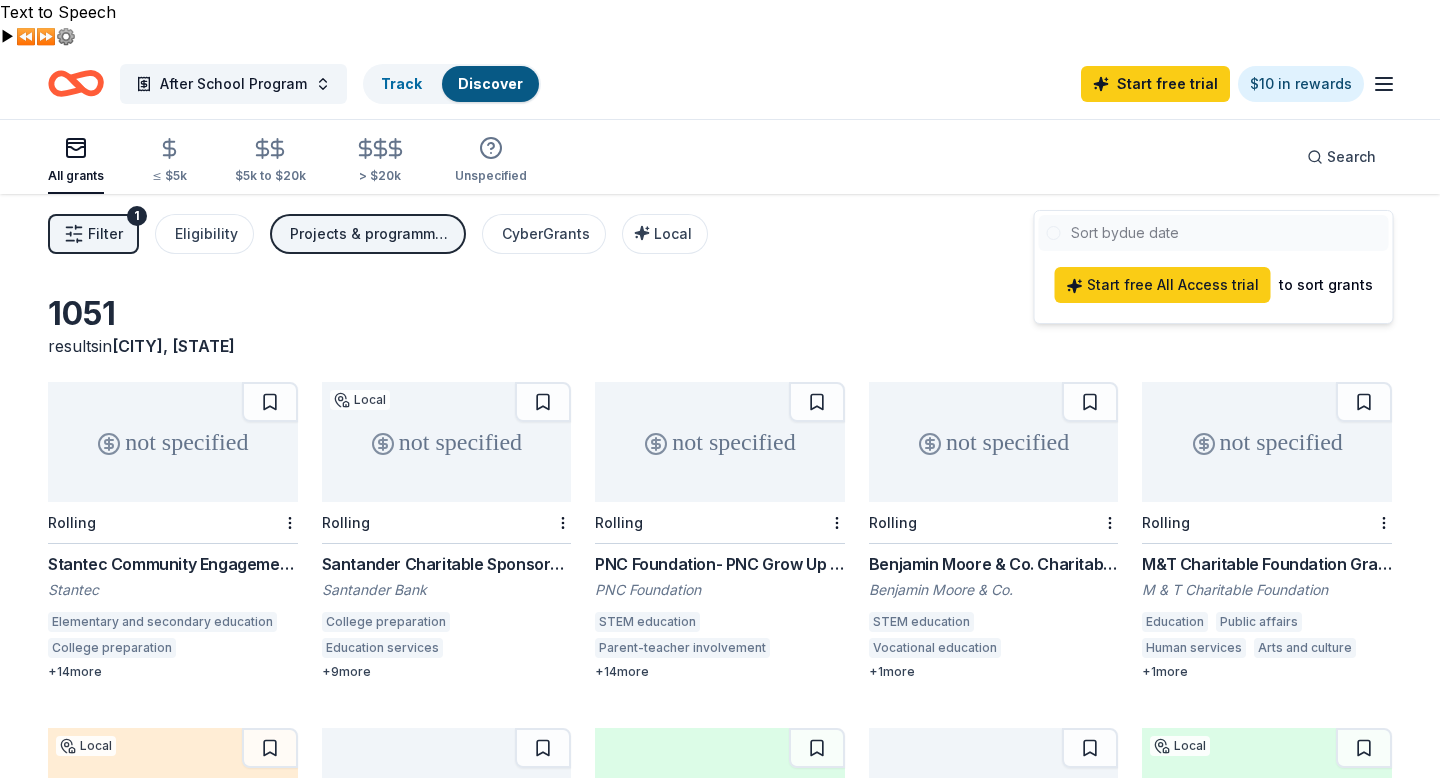 click on "Text to Speech ▶ ⏪ ⏩ ⚙ Voice options Rate:   1 Pitch:   1 Voice:   🇺🇸 Aaron 🇺🇸 Albert 🇮🇹 Alice 🇸🇪 Alva 🇲🇾 Amira 🇨🇦 Amélie 🇩🇪 Anna 🇬🇧 Arthur 🇺🇸 Bad News 🇺🇸 Bahh 🇺🇸 Bells 🇺🇸 Boing 🇺🇸 Bubbles 🇮🇱 Carmit 🇦🇺 Catherine 🇺🇸 Cellos 🇮🇩 Damayanti 🇬🇧 Daniel (English (United Kingdom)) 🇫🇷 Daniel (French (France)) 🇧🇬 Daria 🇬🇧 Eddy (English (United Kingdom)) 🇺🇸 Eddy (English (United States)) 🇫🇮 Eddy (Finnish (Finland)) 🇨🇦 Eddy (French (Canada)) 🇫🇷 Eddy (French (France)) 🇩🇪 Eddy (German (Germany)) 🇮🇹 Eddy (Italian (Italy)) 🇧🇷 Eddy (Portuguese (Brazil)) 🇲🇽 Eddy (Spanish (Mexico)) 🇪🇸 Eddy (Spanish (Spain)) 🇧🇪 Ellen 🇬🇧 Flo (English (United Kingdom)) 🇺🇸 Flo (English (United States)) 🇫🇮 Flo (Finnish (Finland)) 🇨🇦 Flo (French (Canada)) 🇫🇷 Flo (French (France)) 🇩🇪 Flo (German (Germany)) 🇺🇸 Fred Close" at bounding box center [720, 389] 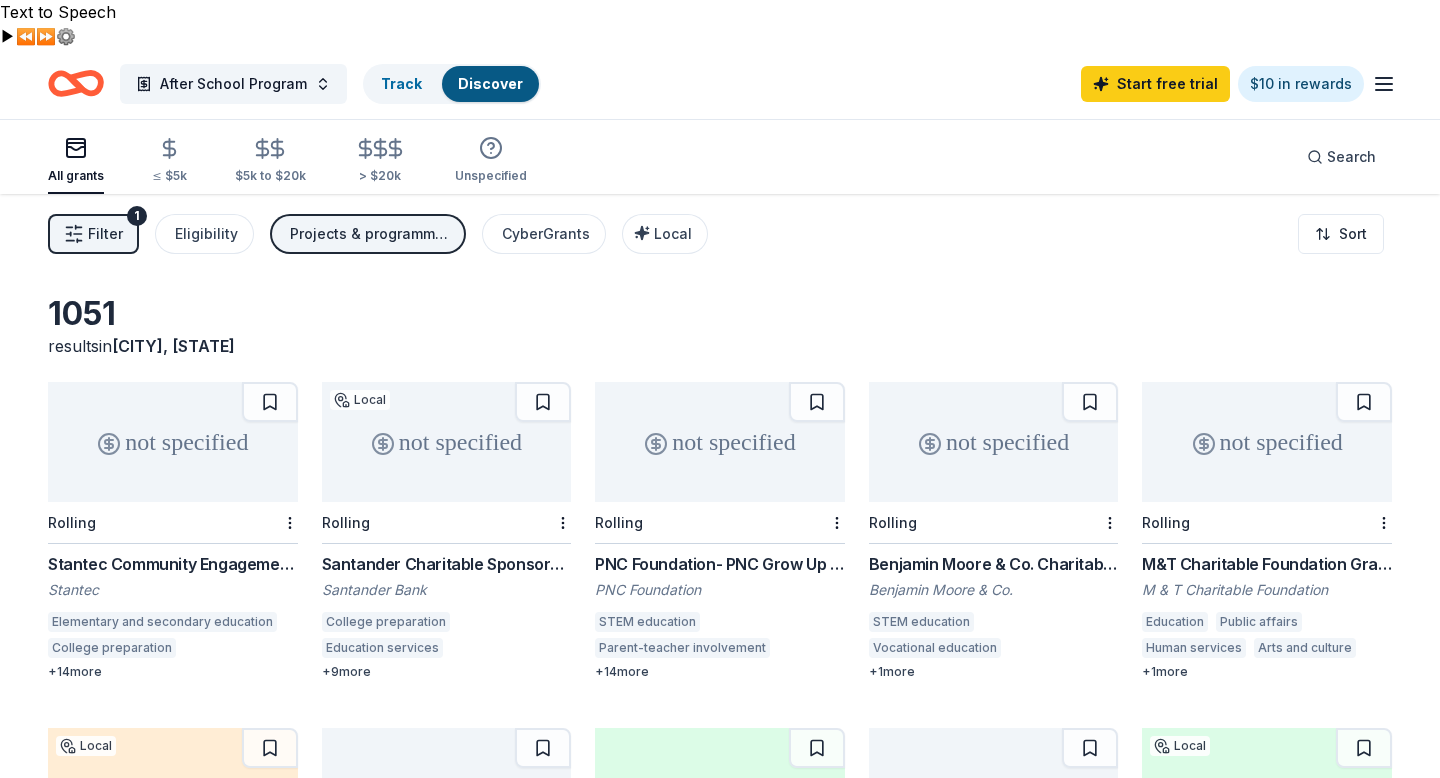 click on "Filter 1 Eligibility Projects & programming, General operations, Capital, Scholarship, Education, Exhibitions, Training and capacity building, Conference CyberGrants Local Sort" at bounding box center (720, 234) 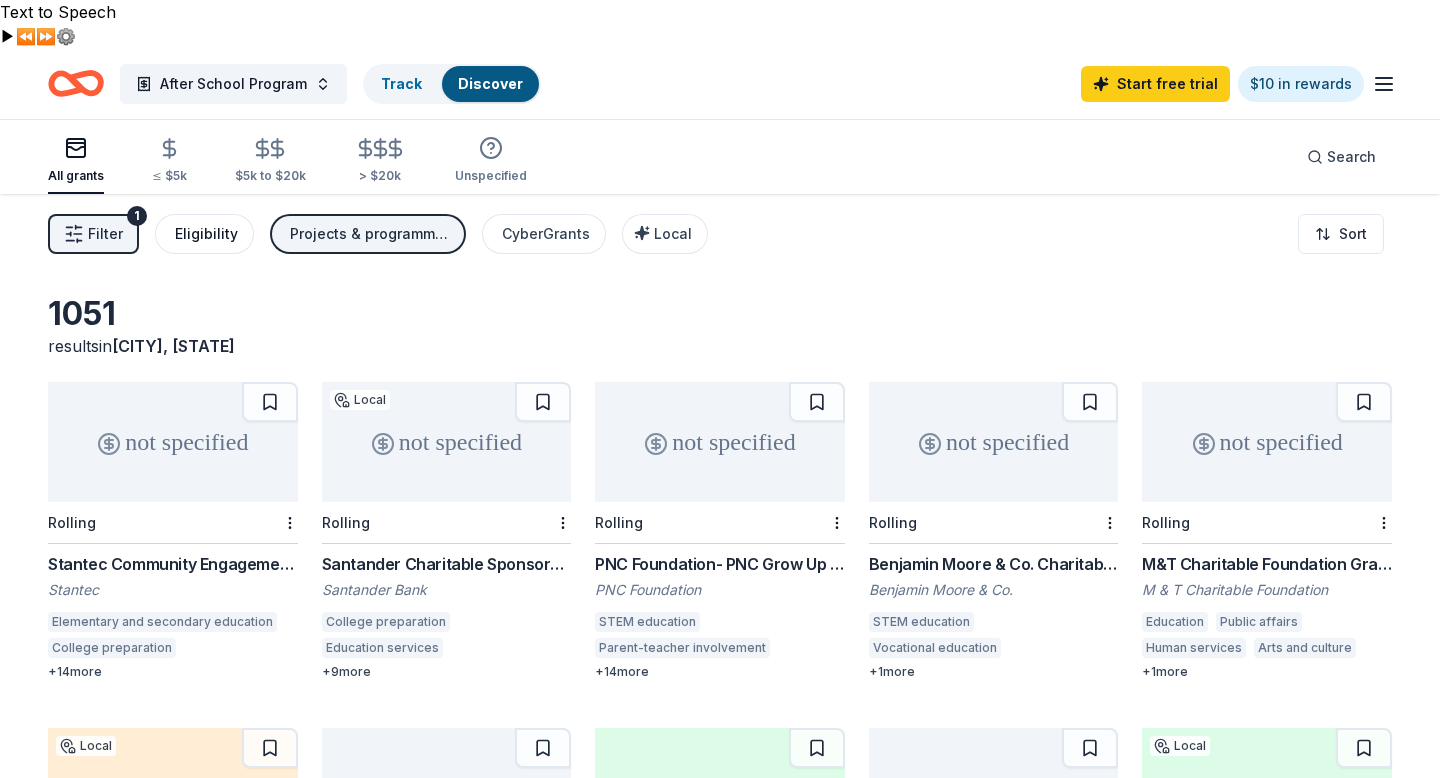 click on "Eligibility" at bounding box center [206, 234] 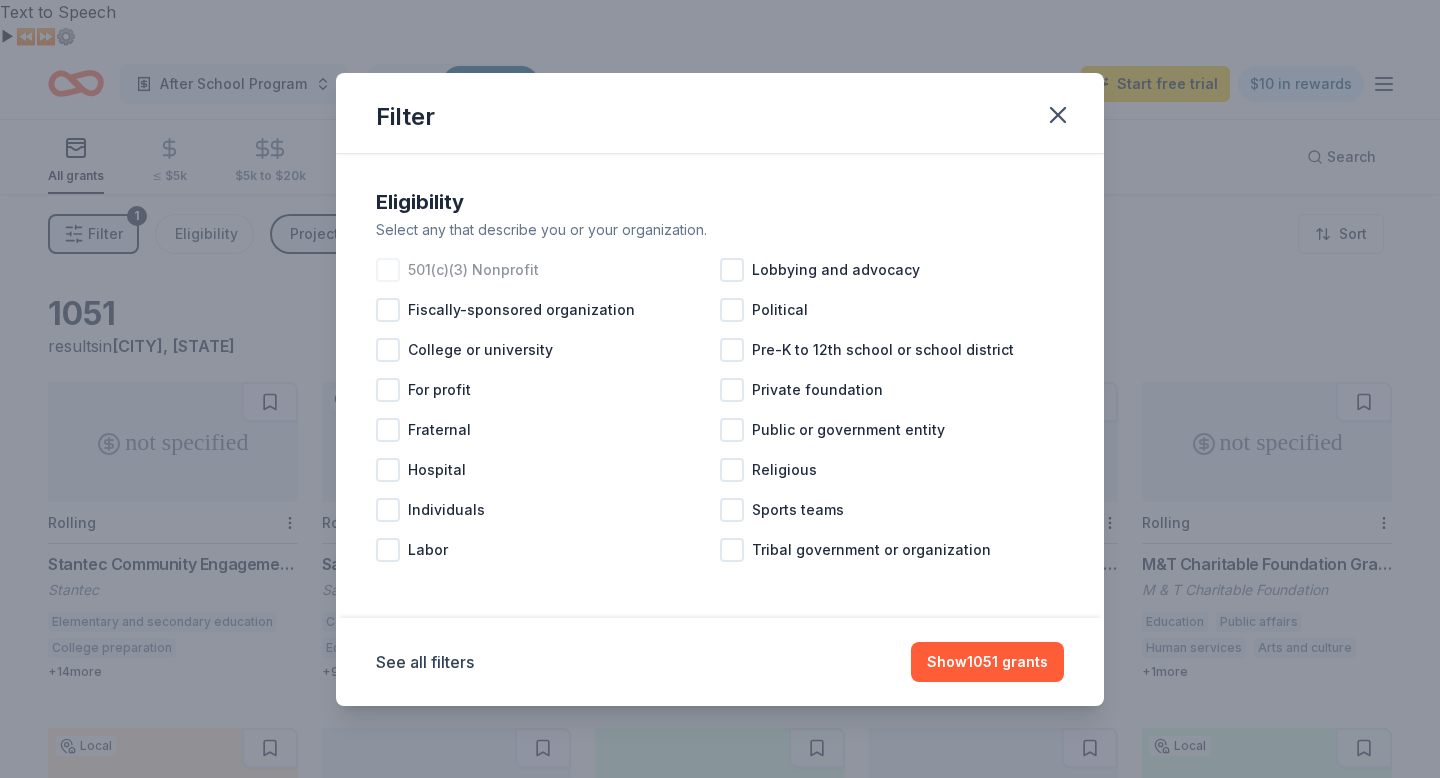 click on "501(c)(3) Nonprofit" at bounding box center [473, 270] 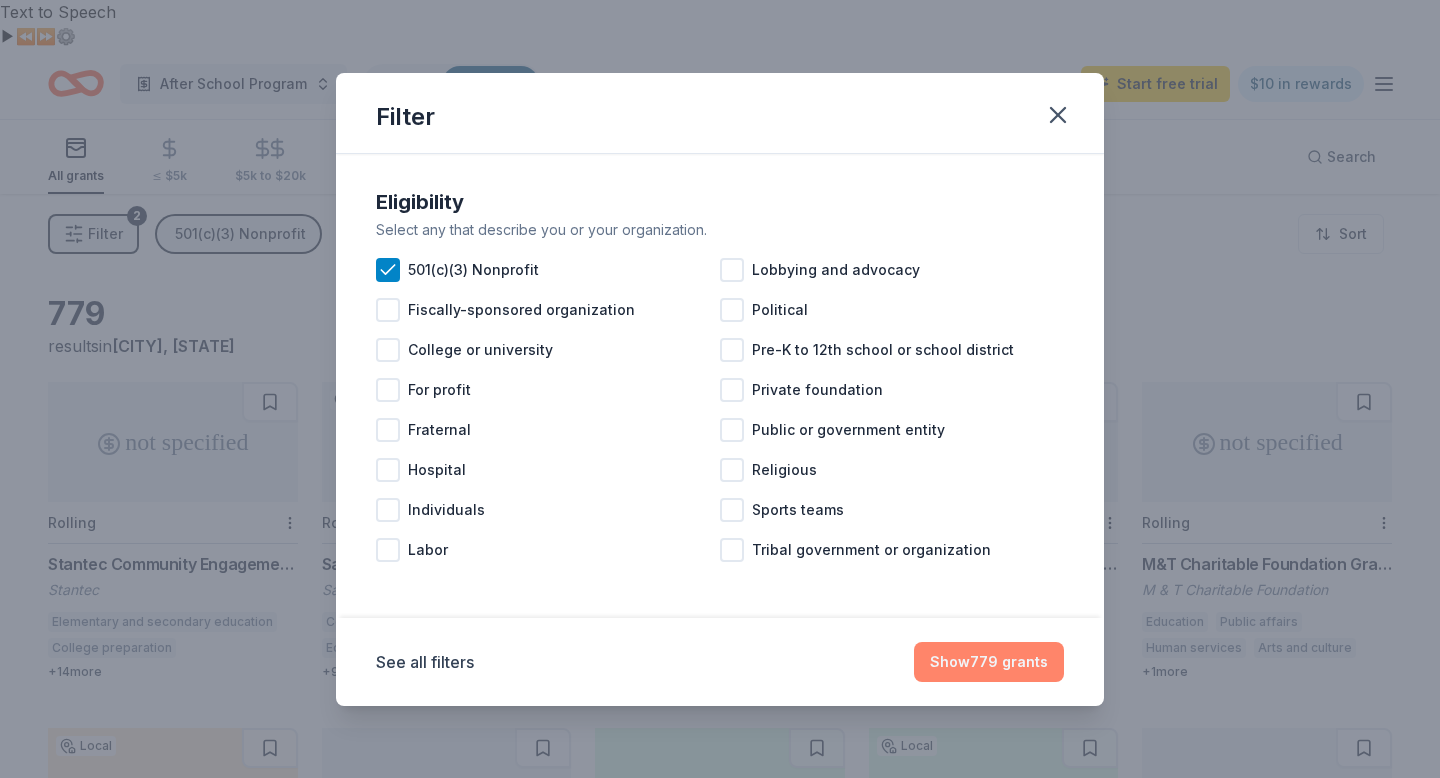 click on "Show  779   grants" at bounding box center [989, 662] 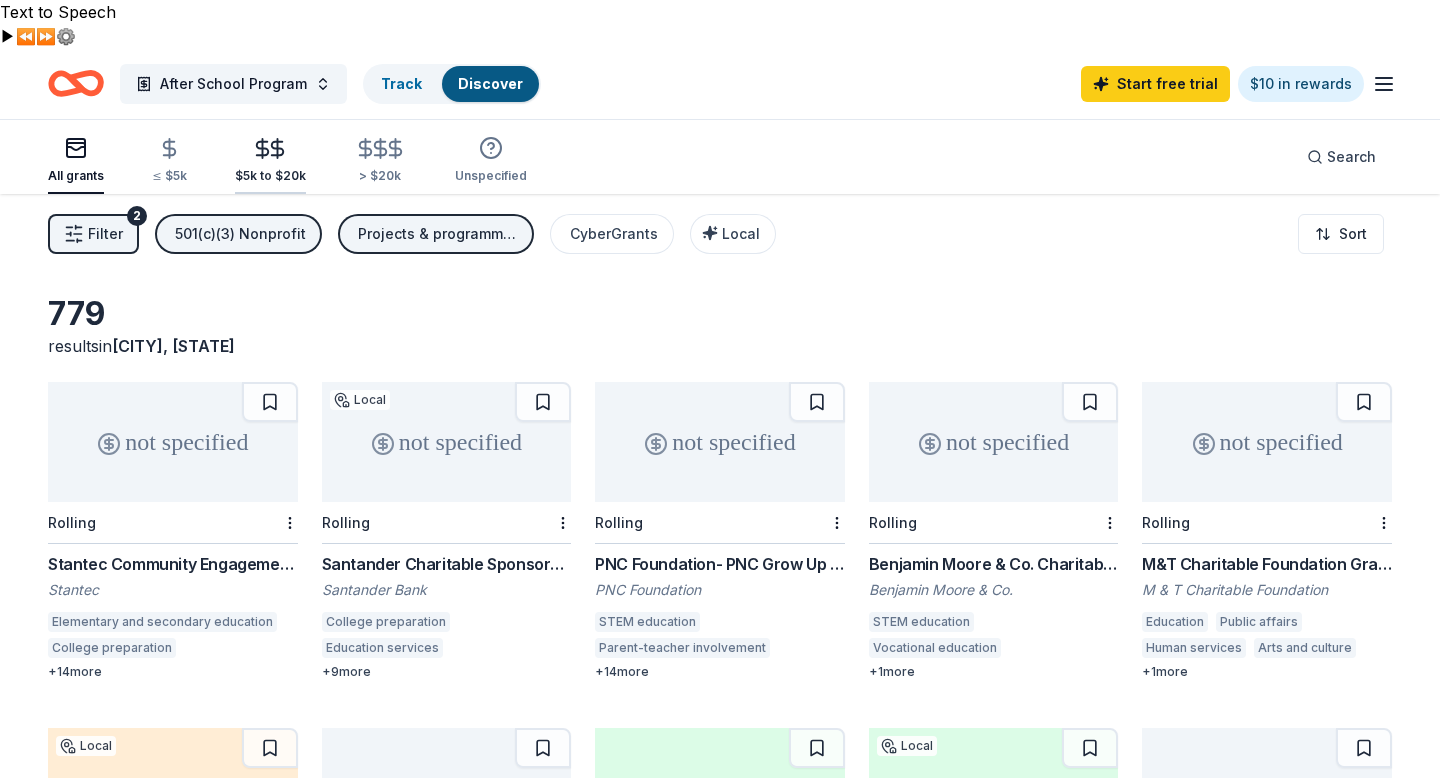 click 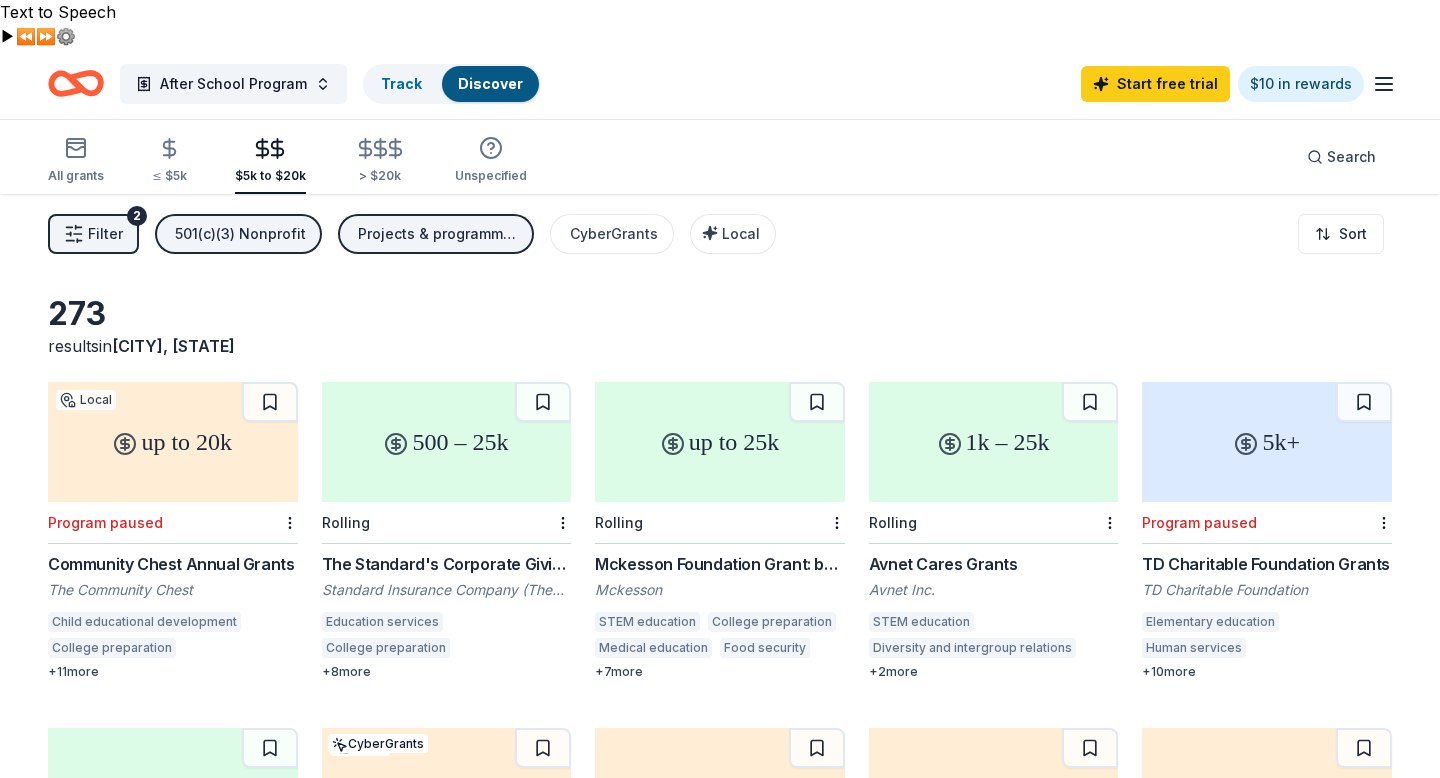 click on "500 – 25k" at bounding box center (447, 442) 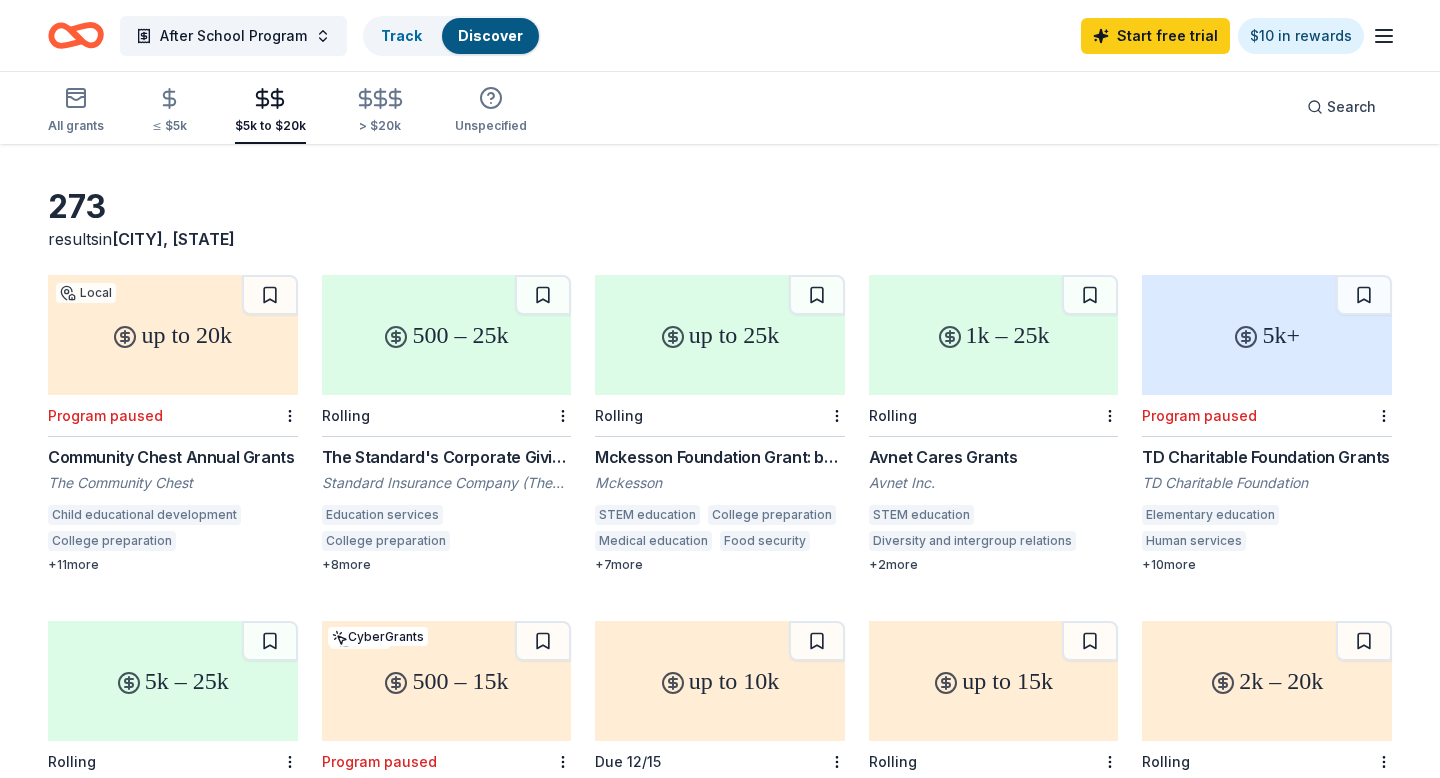 scroll, scrollTop: 125, scrollLeft: 0, axis: vertical 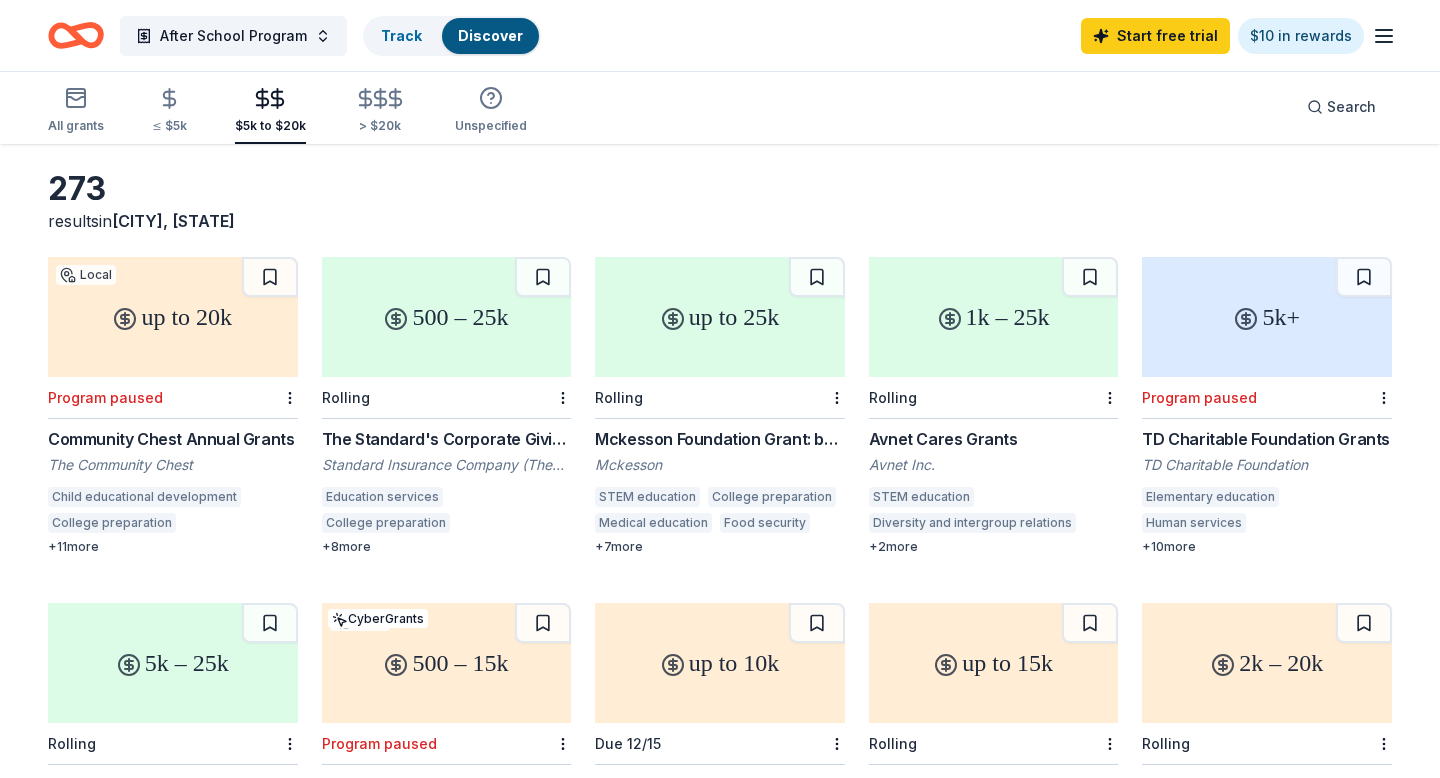 click on "up to 25k" at bounding box center [720, 317] 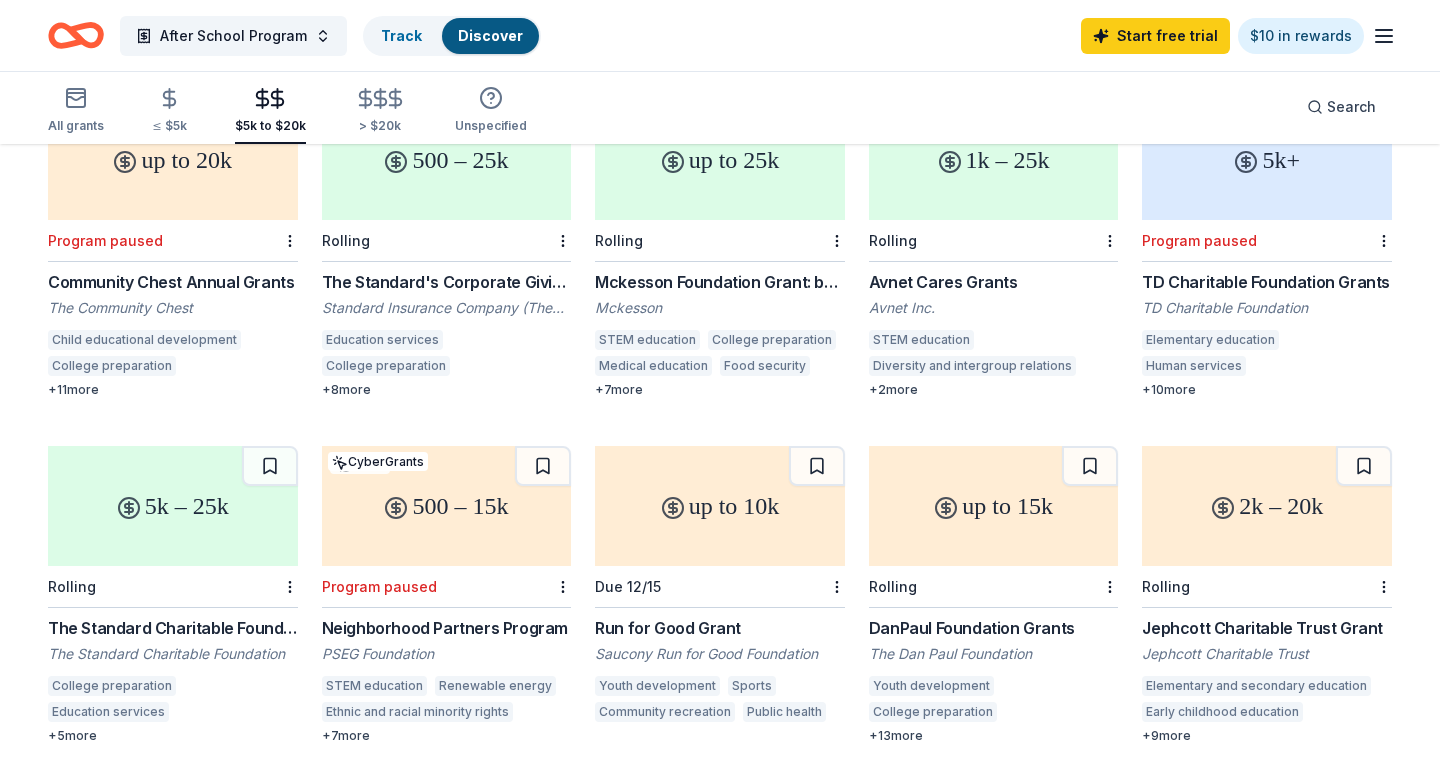 scroll, scrollTop: 285, scrollLeft: 0, axis: vertical 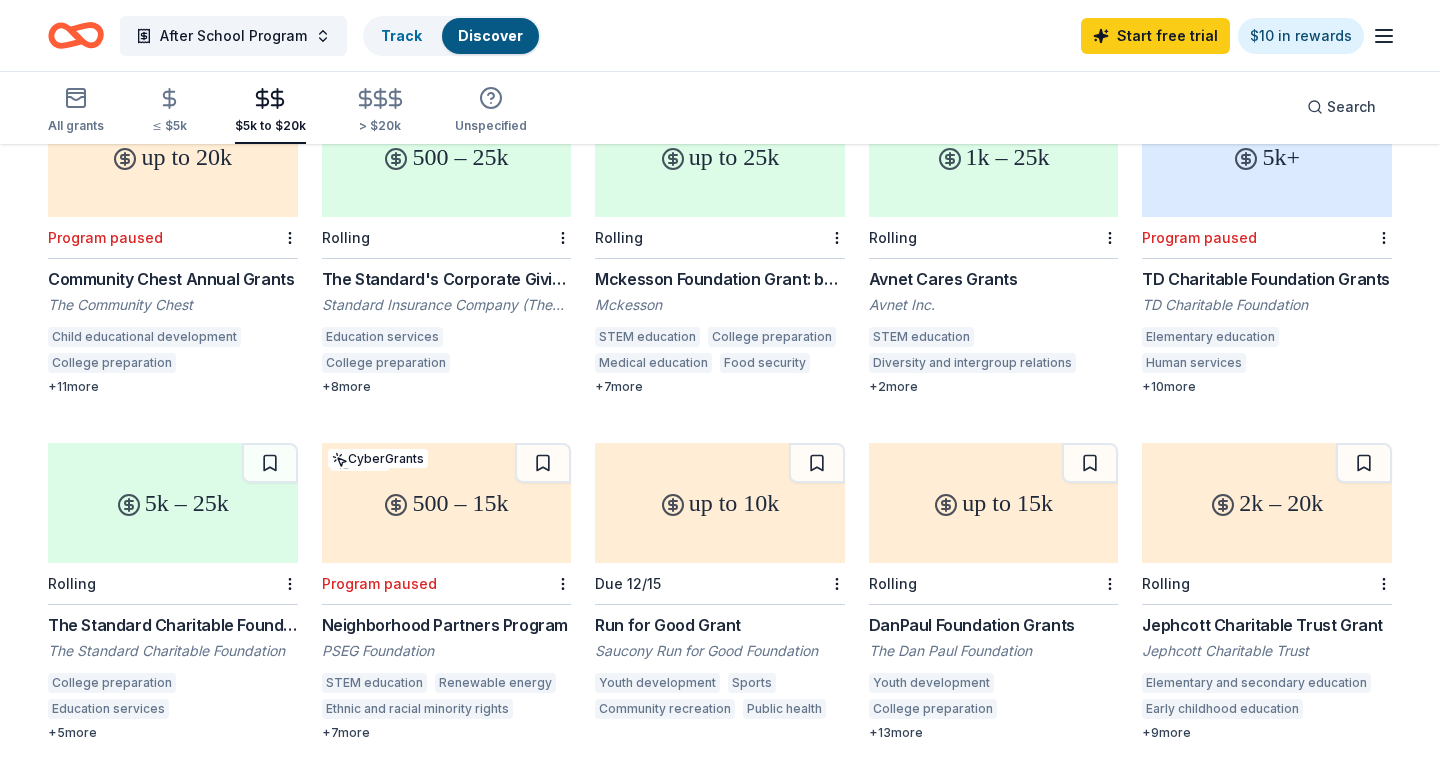 click on "5k – 25k" at bounding box center (173, 503) 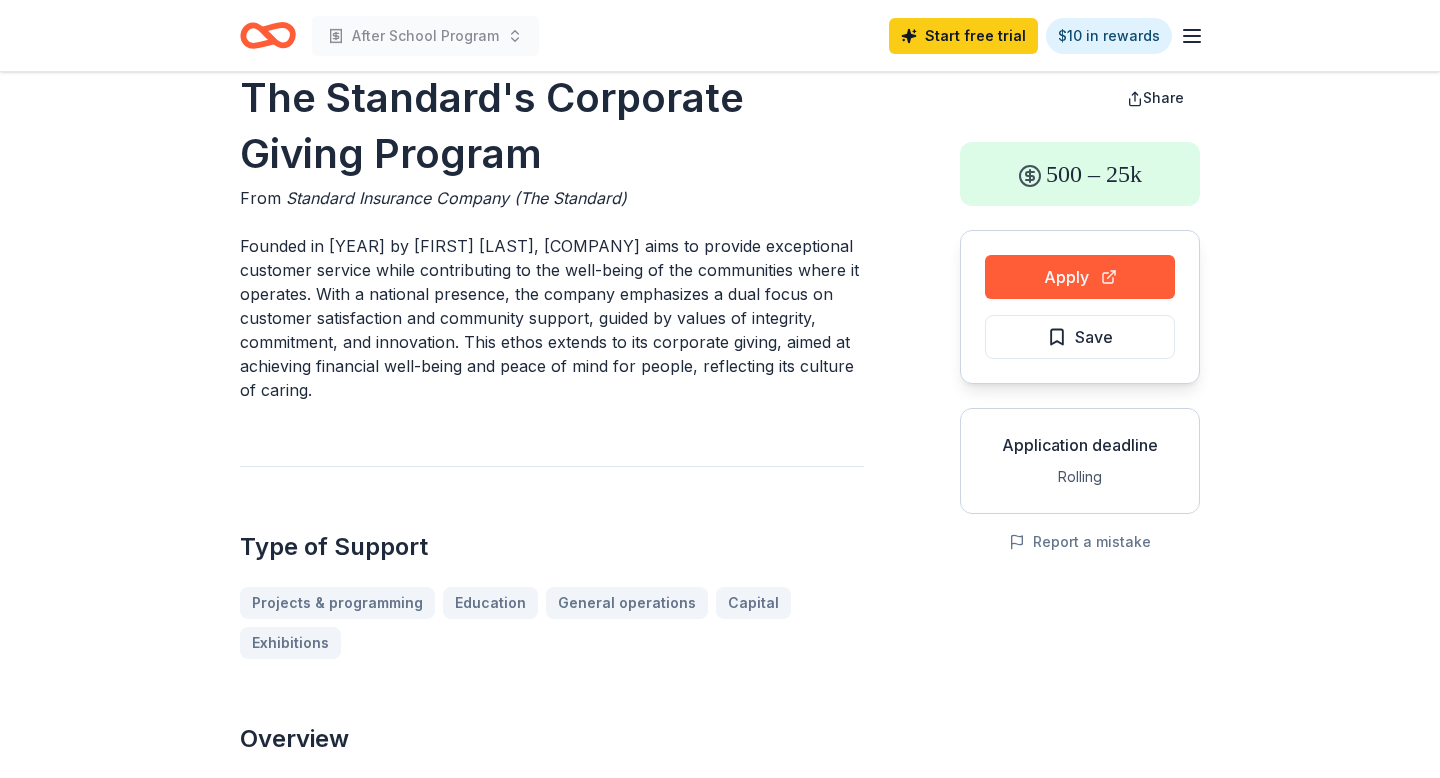 scroll, scrollTop: 0, scrollLeft: 0, axis: both 